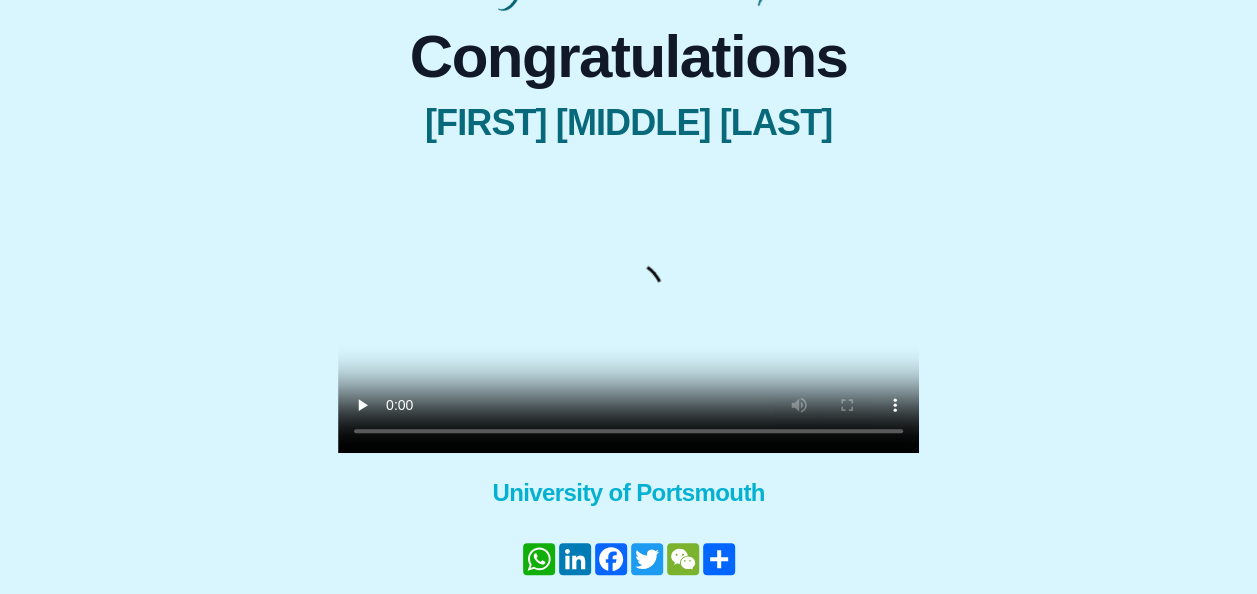 scroll, scrollTop: 137, scrollLeft: 0, axis: vertical 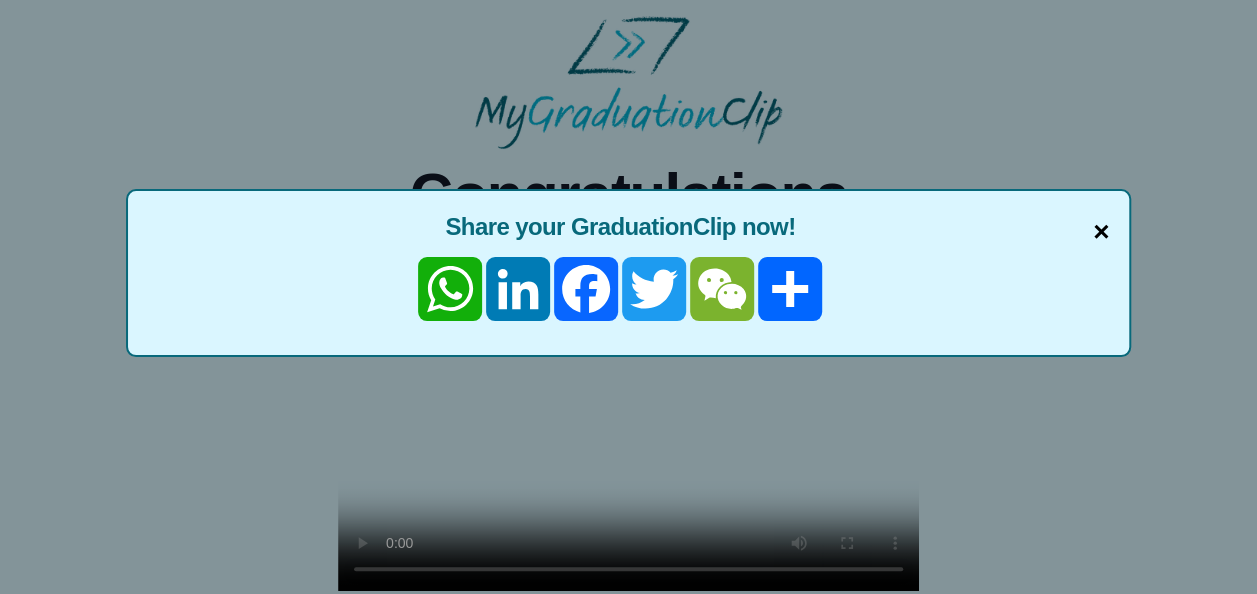 click on "×" at bounding box center [1101, 232] 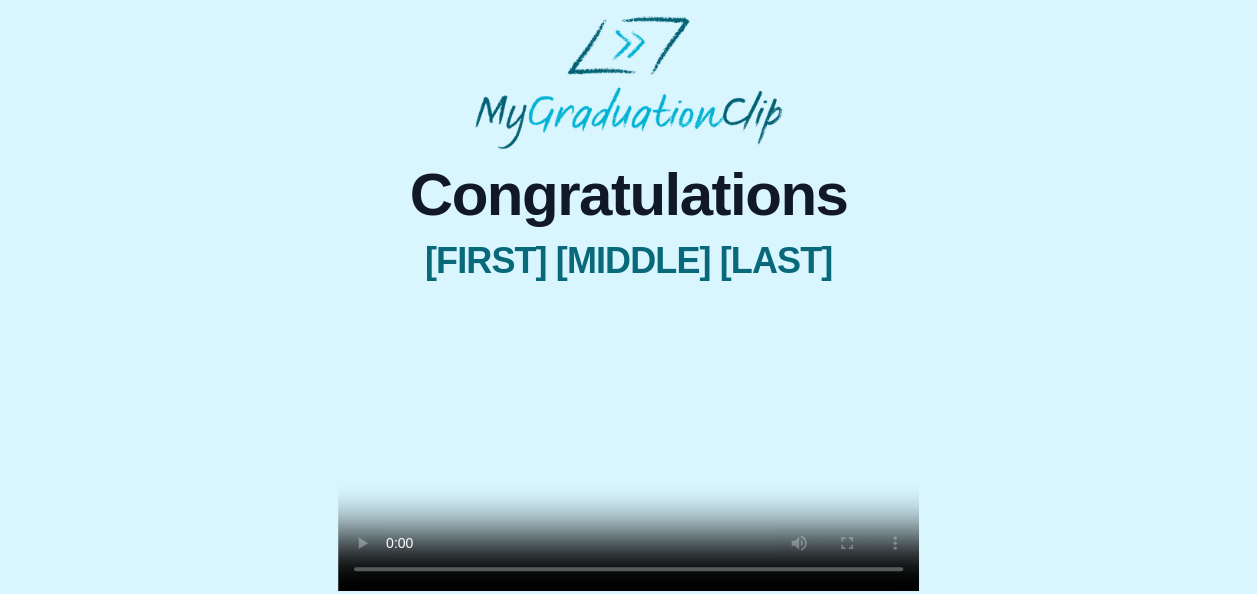 scroll, scrollTop: 274, scrollLeft: 0, axis: vertical 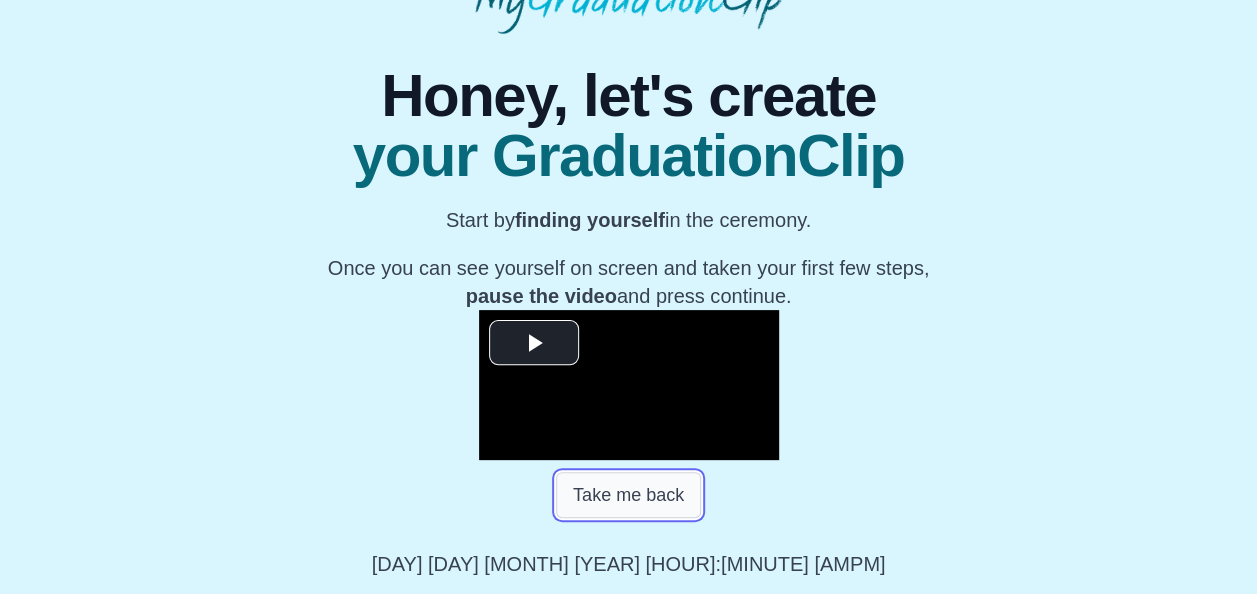 click on "Take me back" at bounding box center (628, 495) 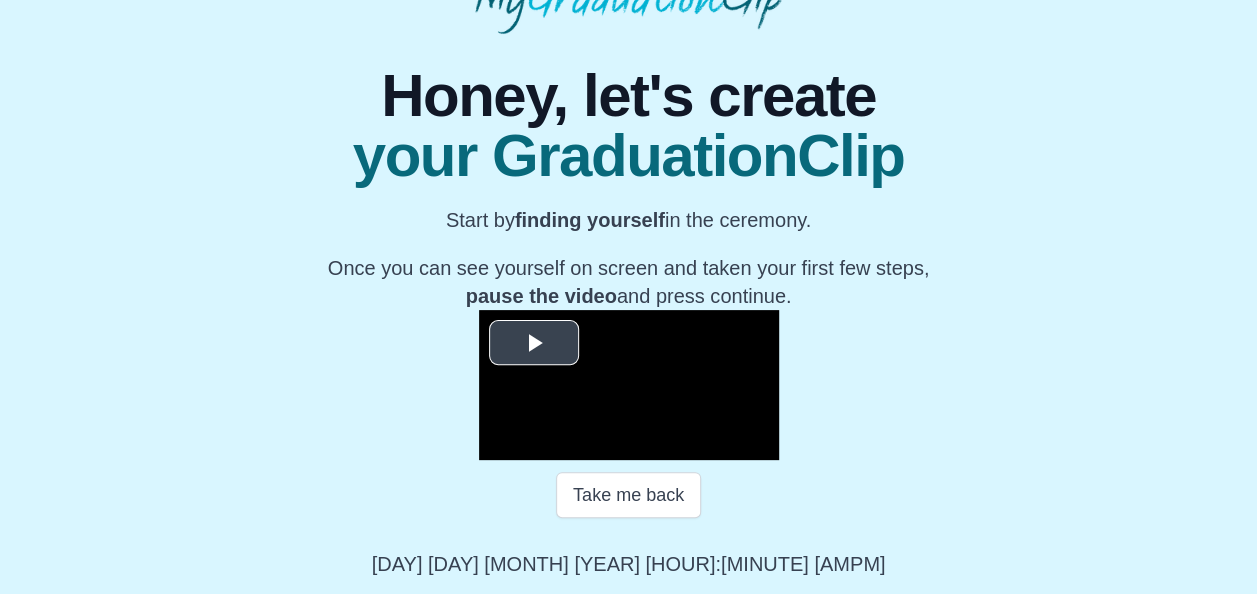 click at bounding box center [534, 343] 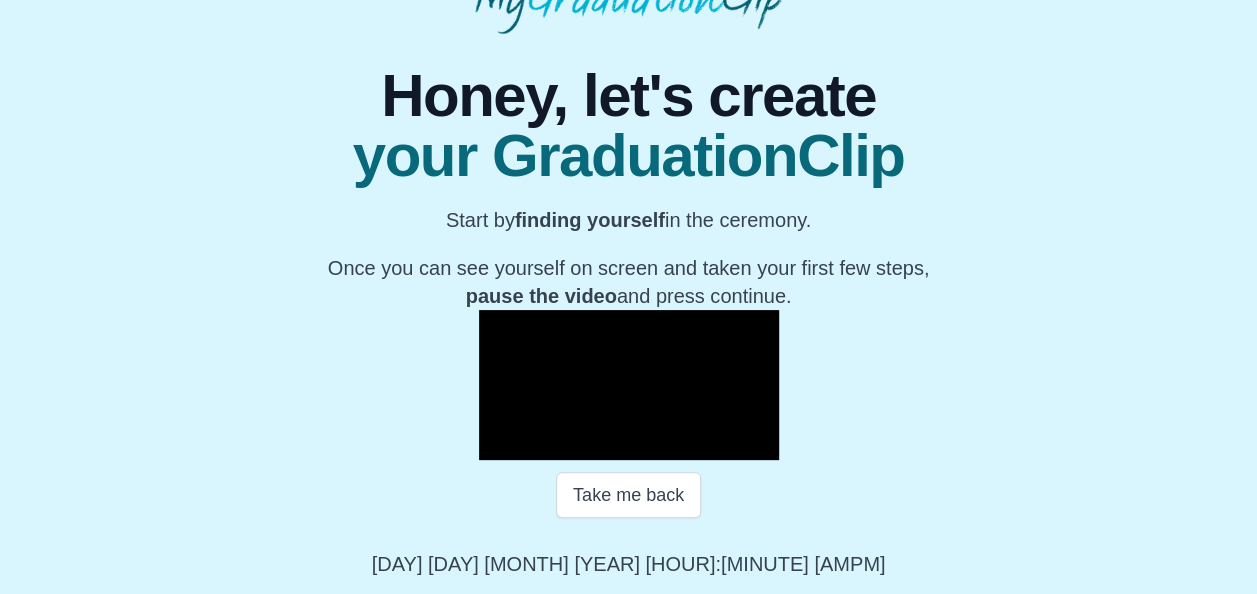 click at bounding box center [499, 445] 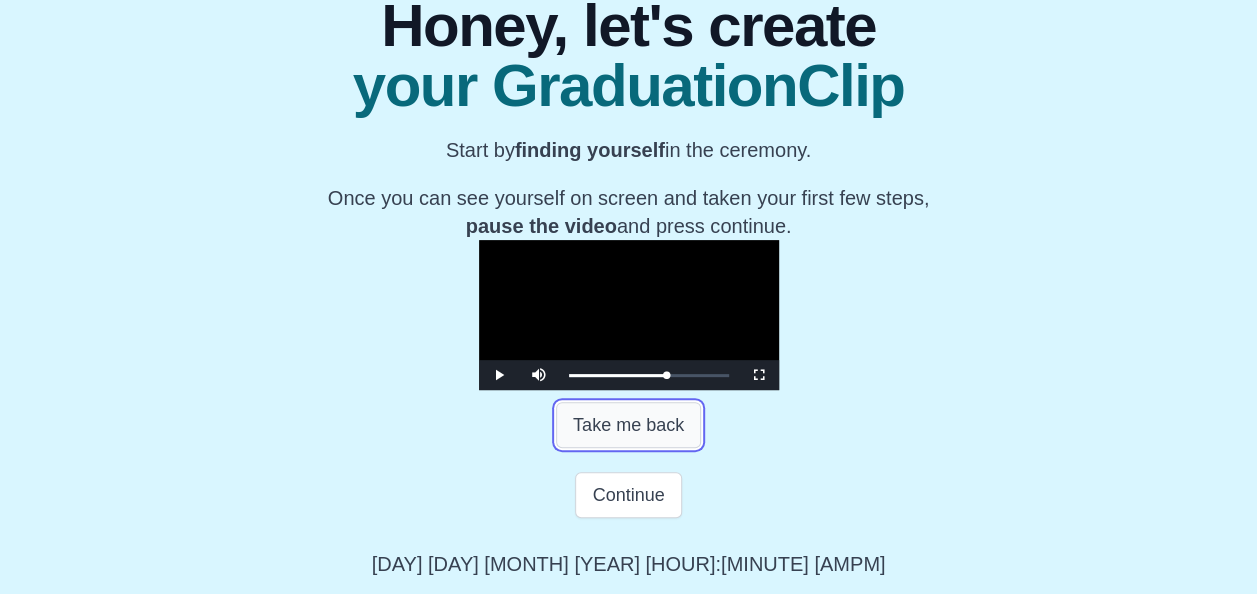click on "Take me back" at bounding box center (628, 425) 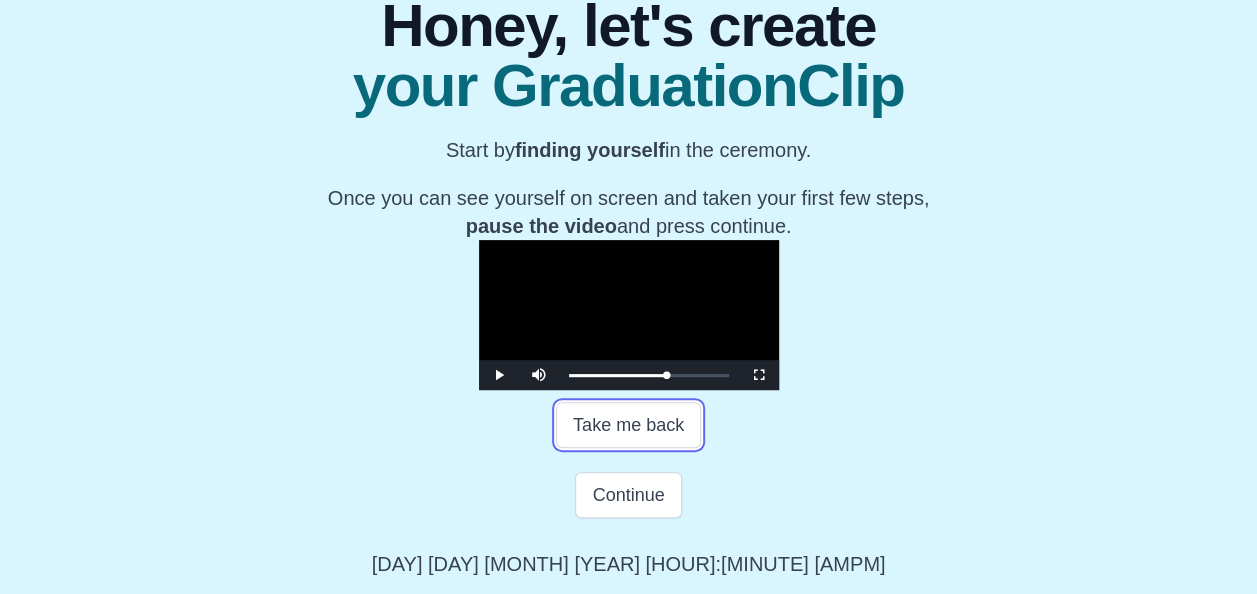 scroll, scrollTop: 388, scrollLeft: 0, axis: vertical 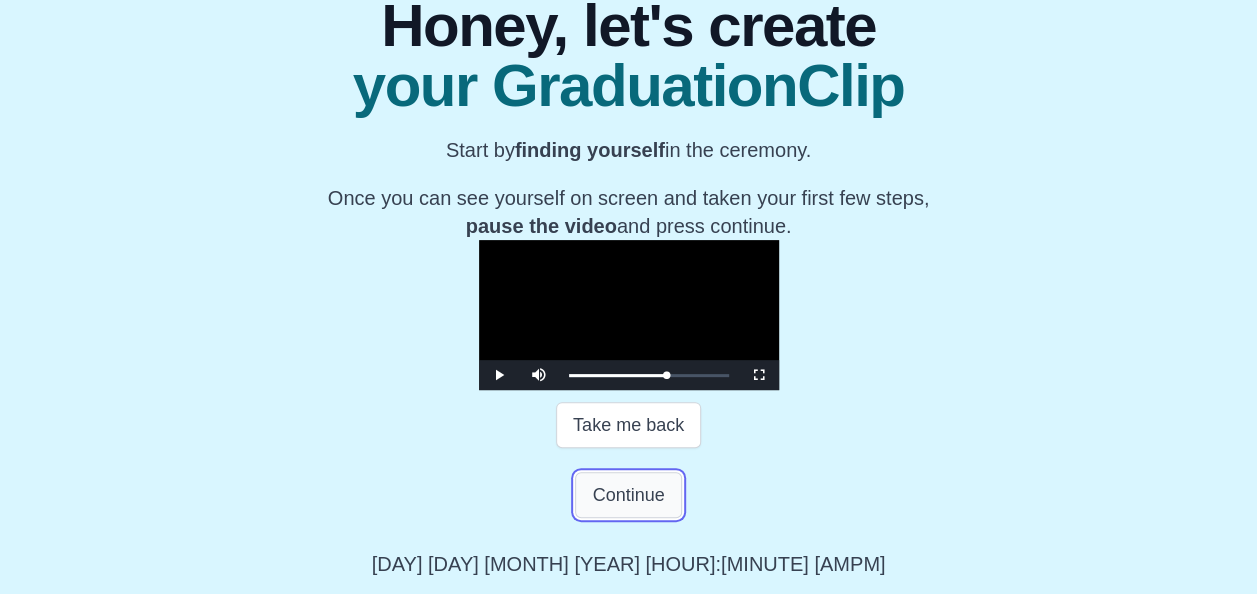 click on "Continue" at bounding box center [628, 495] 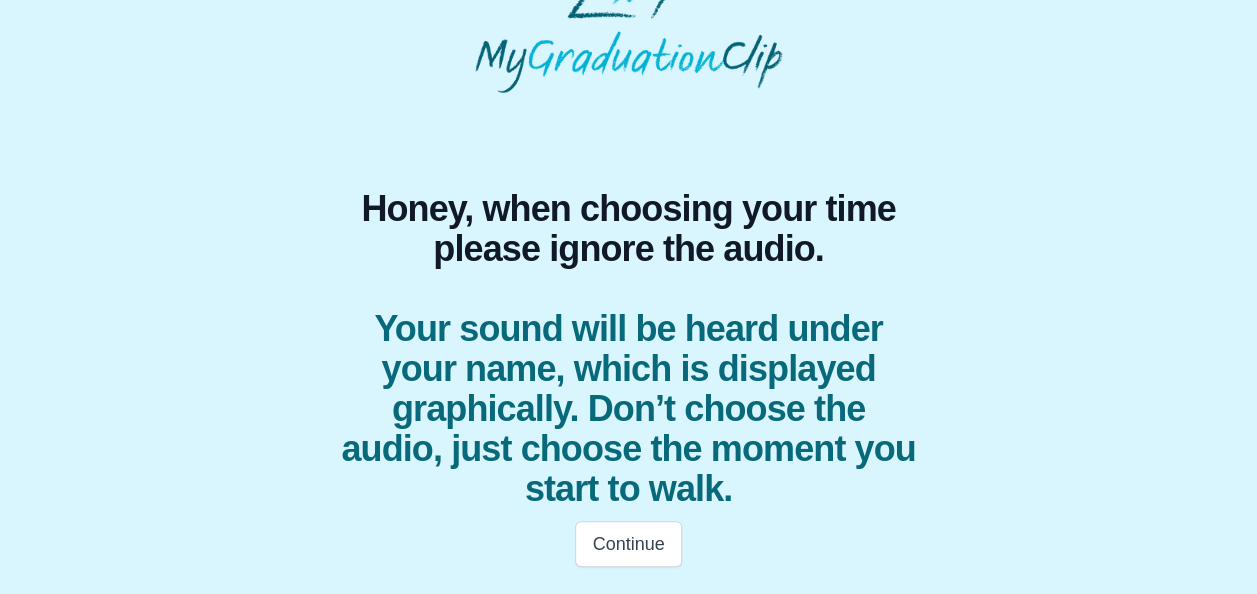 scroll, scrollTop: 56, scrollLeft: 0, axis: vertical 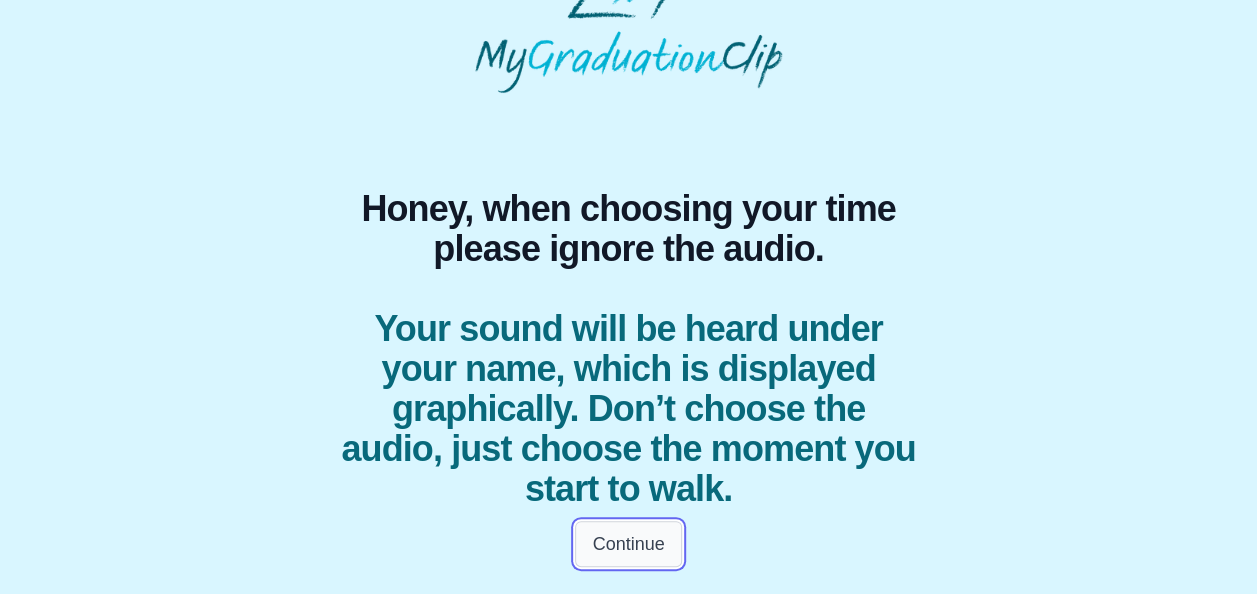 click on "Continue" at bounding box center (628, 544) 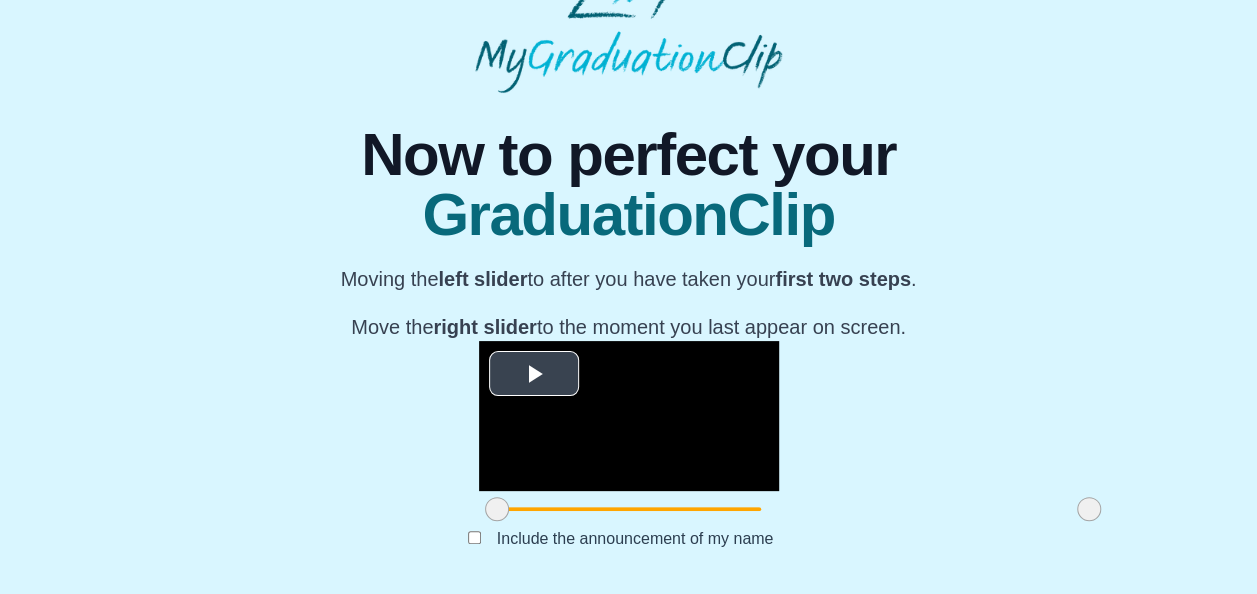 scroll, scrollTop: 270, scrollLeft: 0, axis: vertical 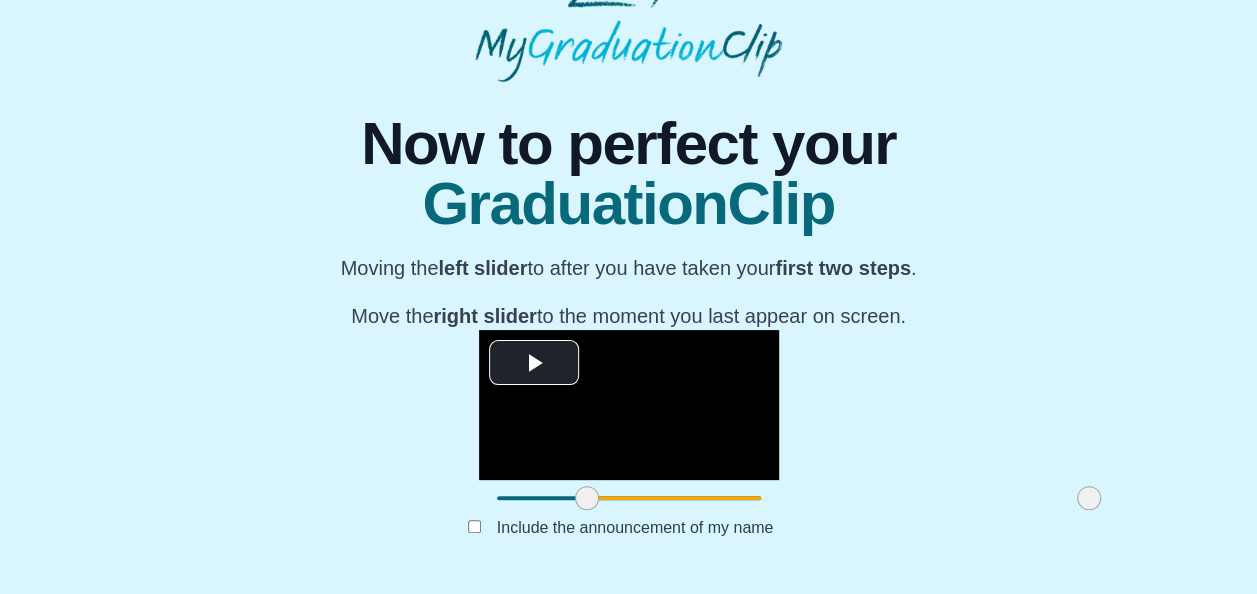 drag, startPoint x: 332, startPoint y: 498, endPoint x: 422, endPoint y: 514, distance: 91.411156 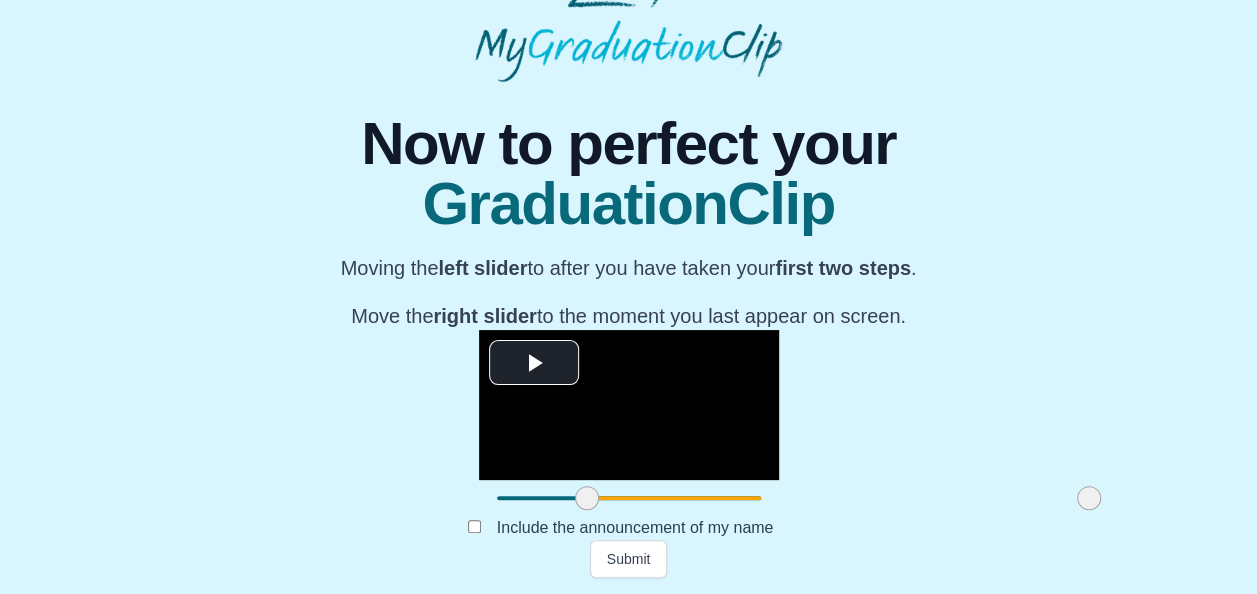 drag, startPoint x: 926, startPoint y: 502, endPoint x: 946, endPoint y: 516, distance: 24.41311 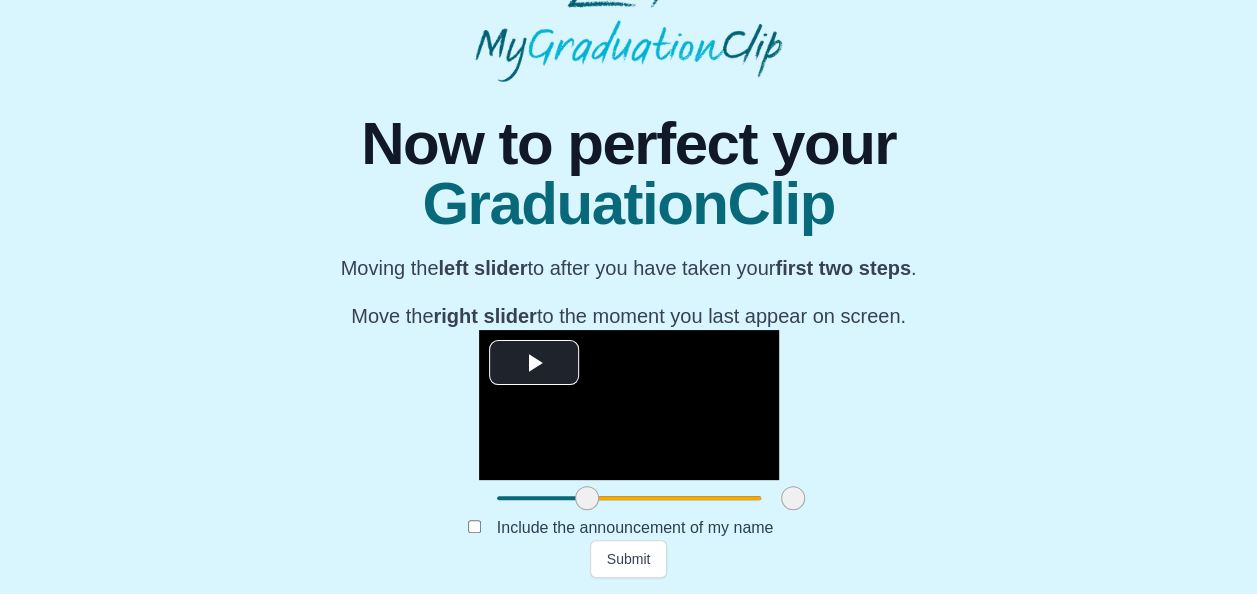 drag, startPoint x: 916, startPoint y: 492, endPoint x: 620, endPoint y: 495, distance: 296.0152 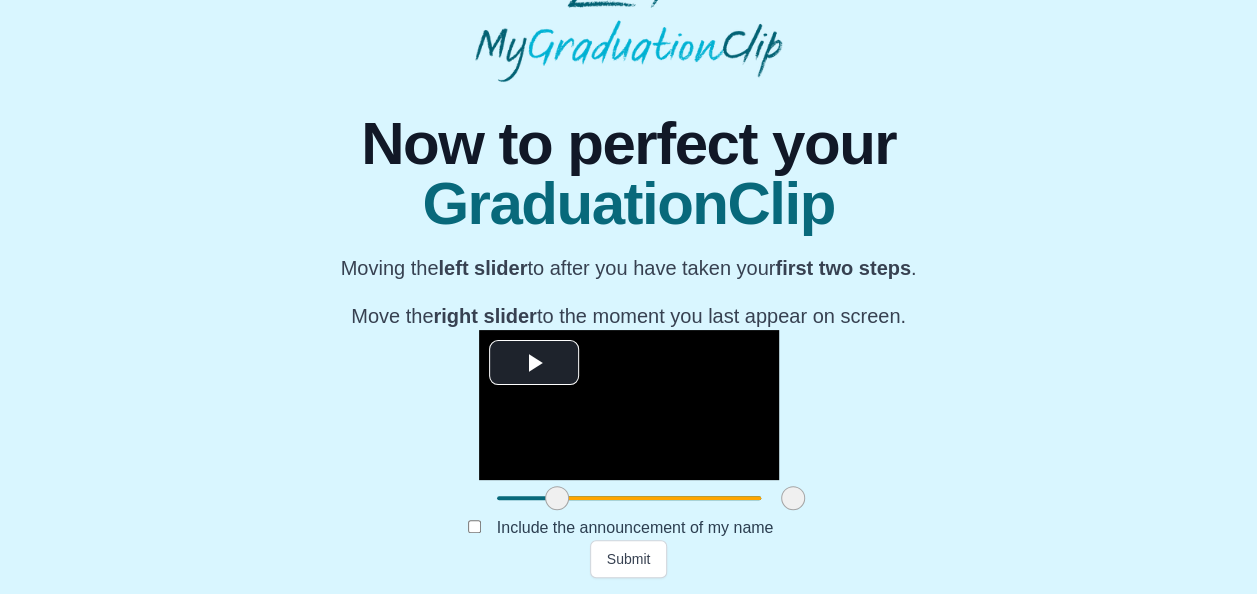 drag, startPoint x: 426, startPoint y: 498, endPoint x: 396, endPoint y: 496, distance: 30.066593 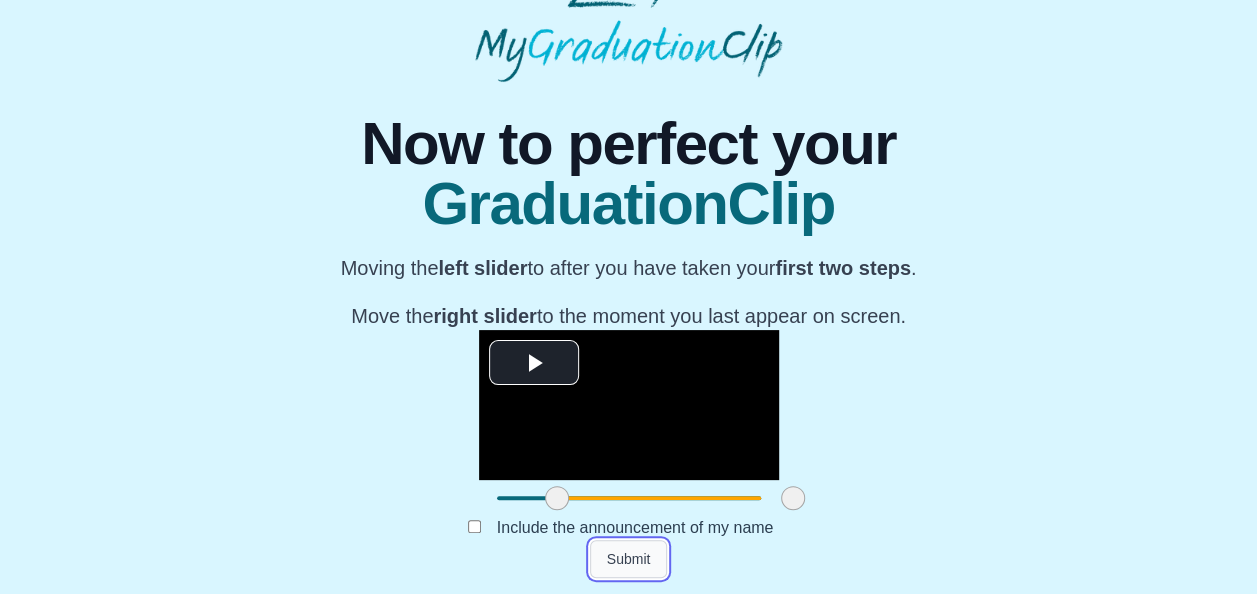 click on "Submit" at bounding box center (629, 559) 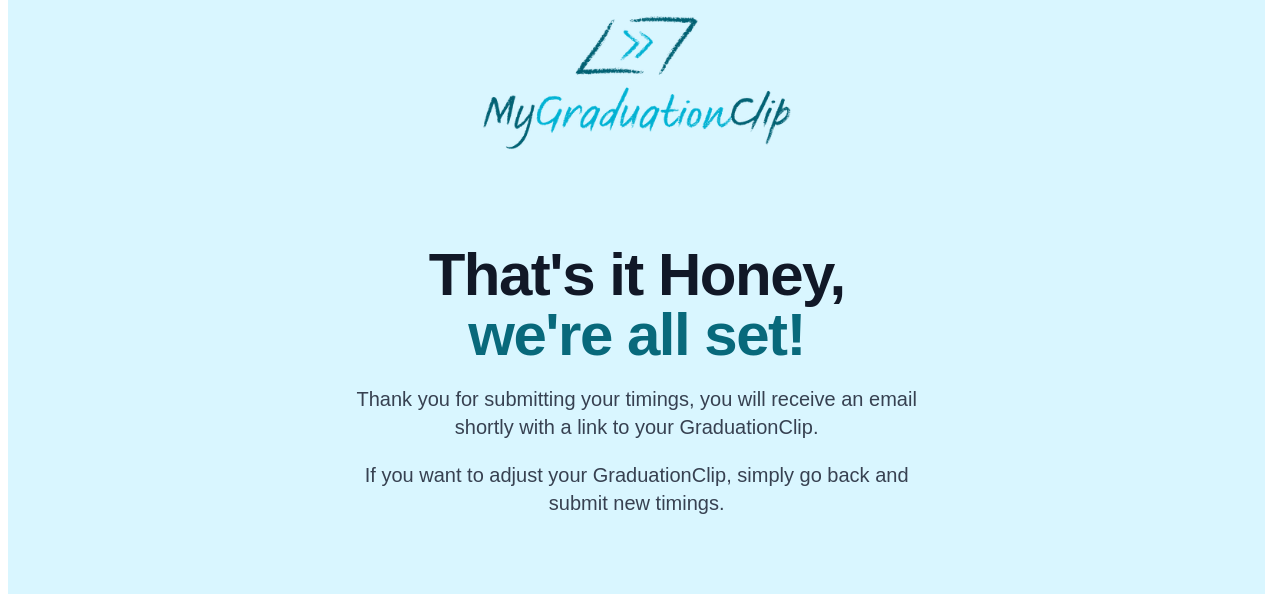 scroll, scrollTop: 0, scrollLeft: 0, axis: both 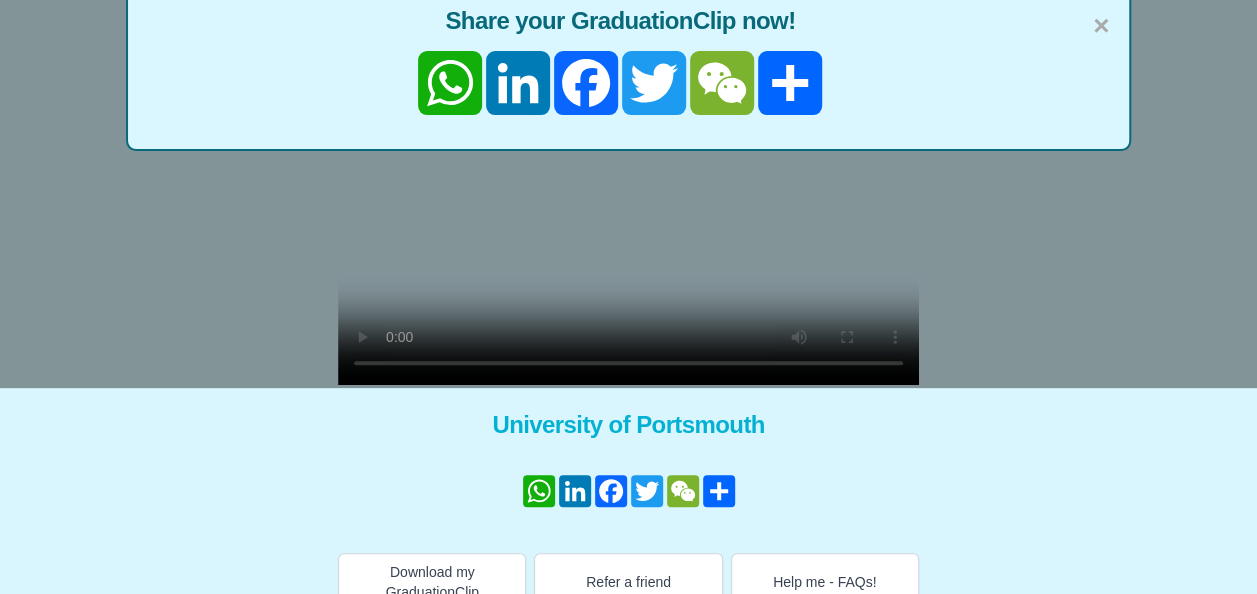 type 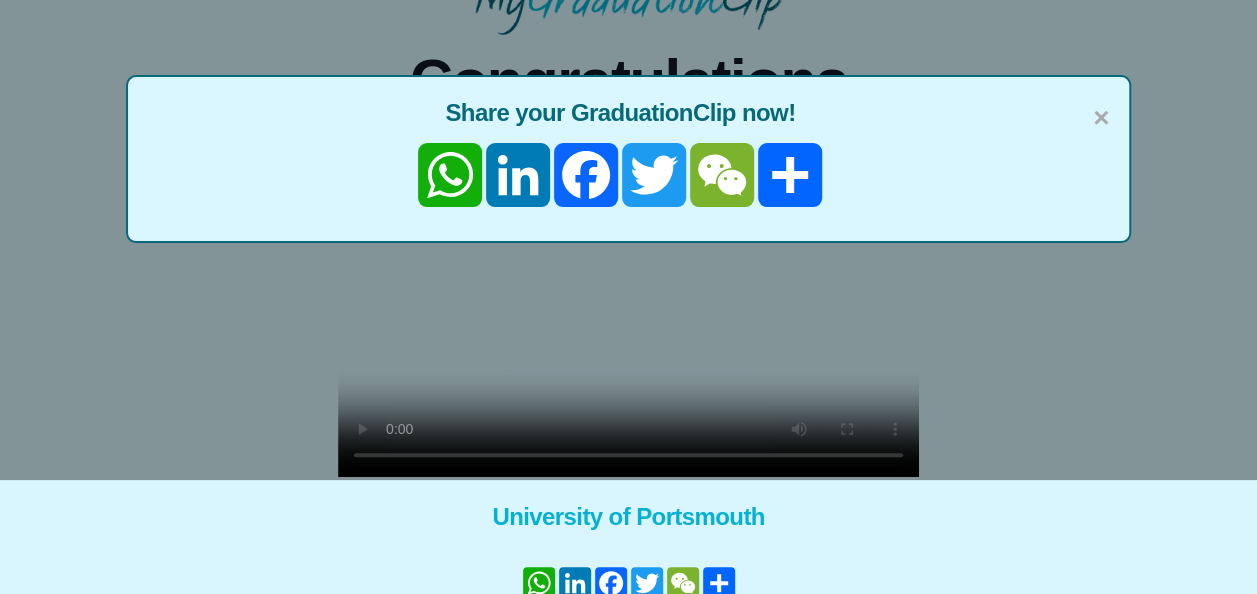 scroll, scrollTop: 114, scrollLeft: 0, axis: vertical 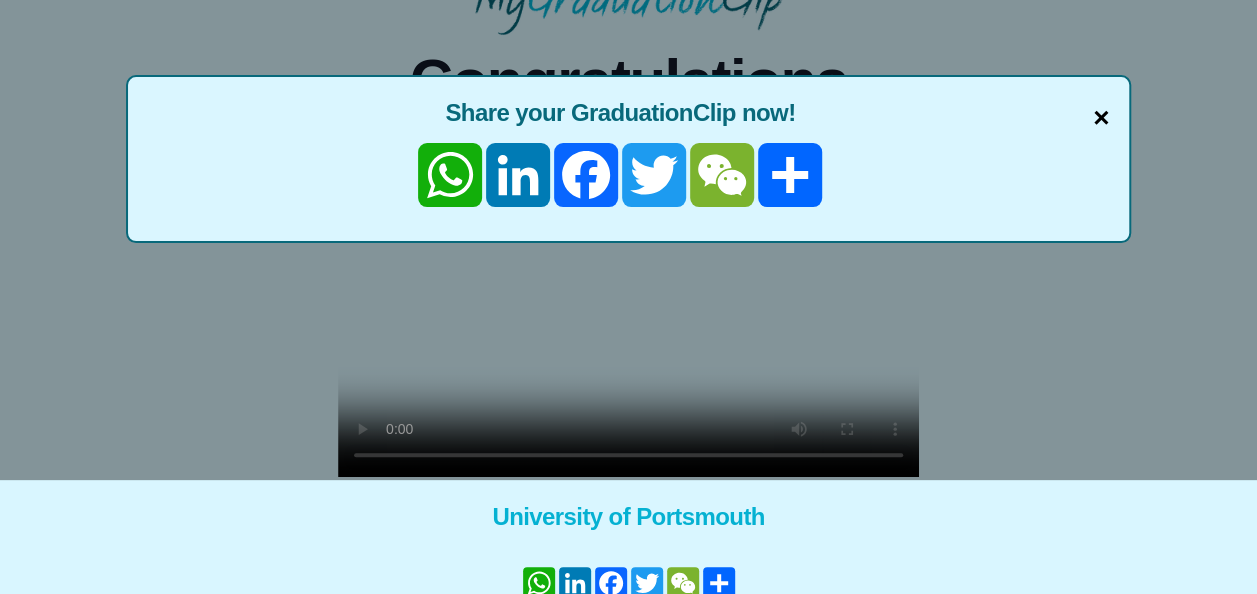 click on "×" at bounding box center (1101, 118) 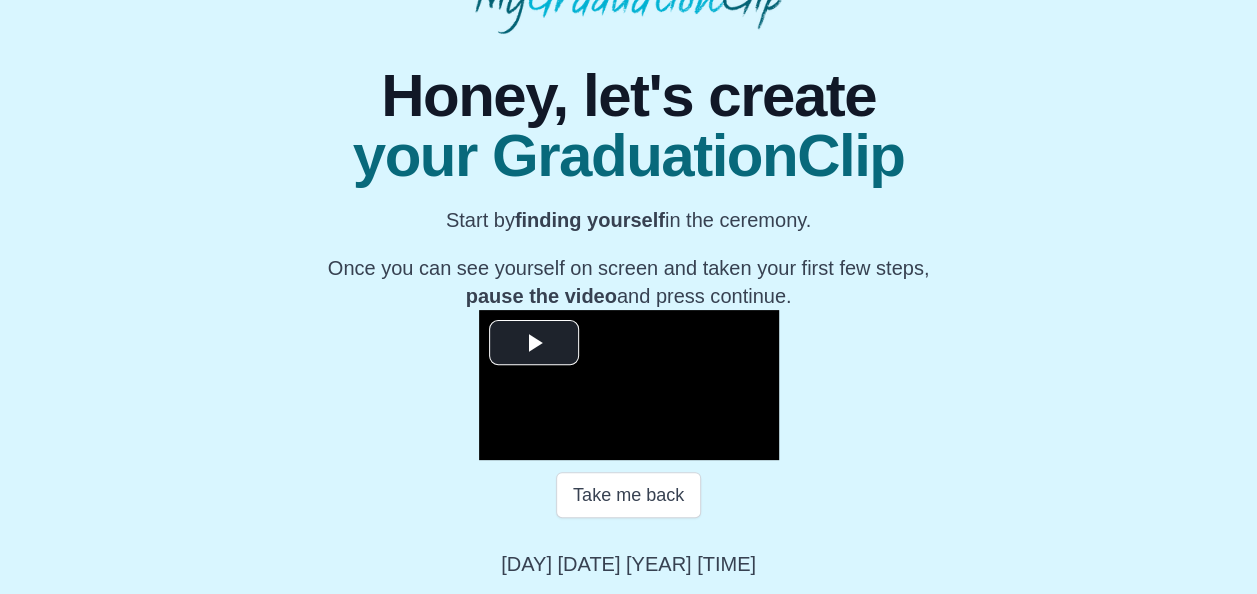 scroll, scrollTop: 318, scrollLeft: 0, axis: vertical 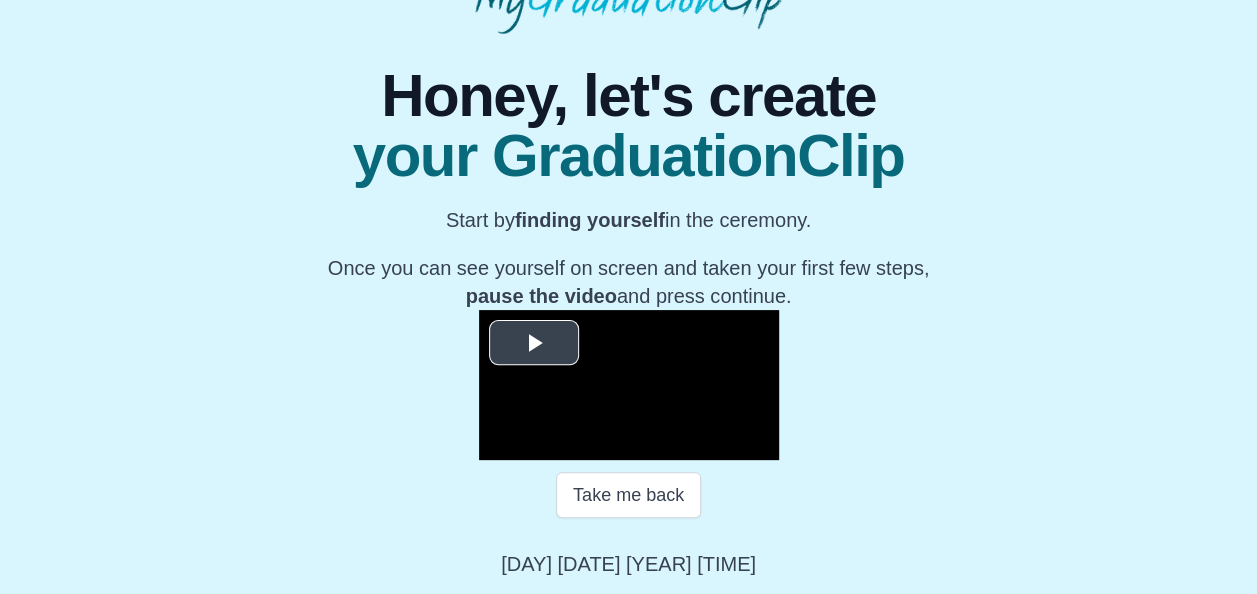 click at bounding box center (534, 343) 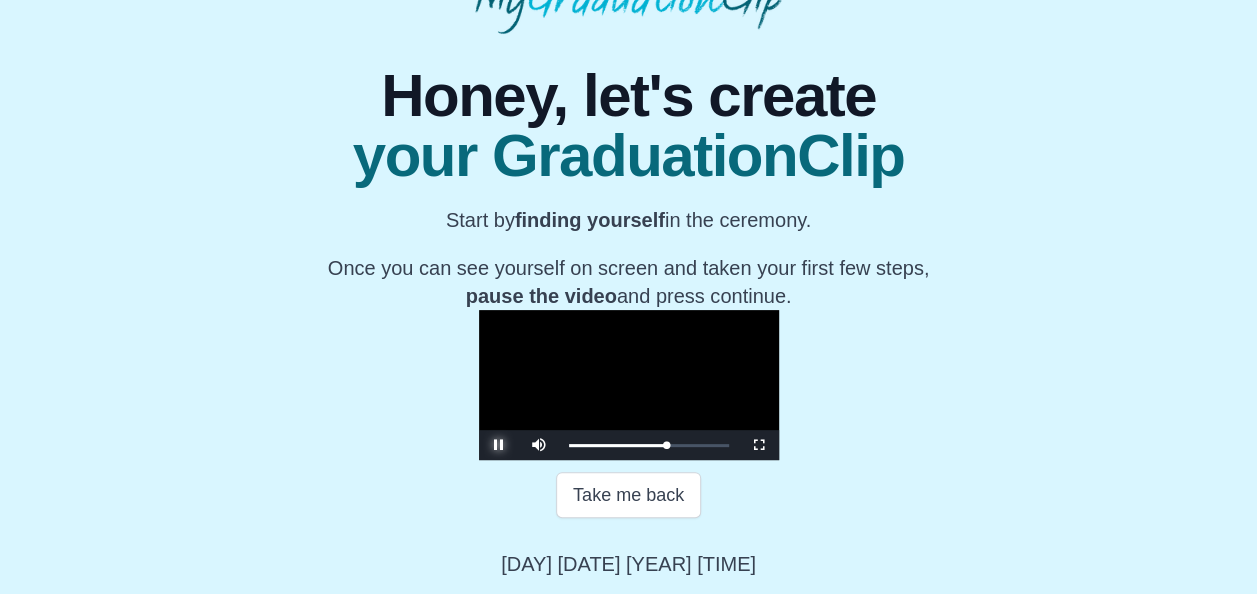 click at bounding box center (499, 445) 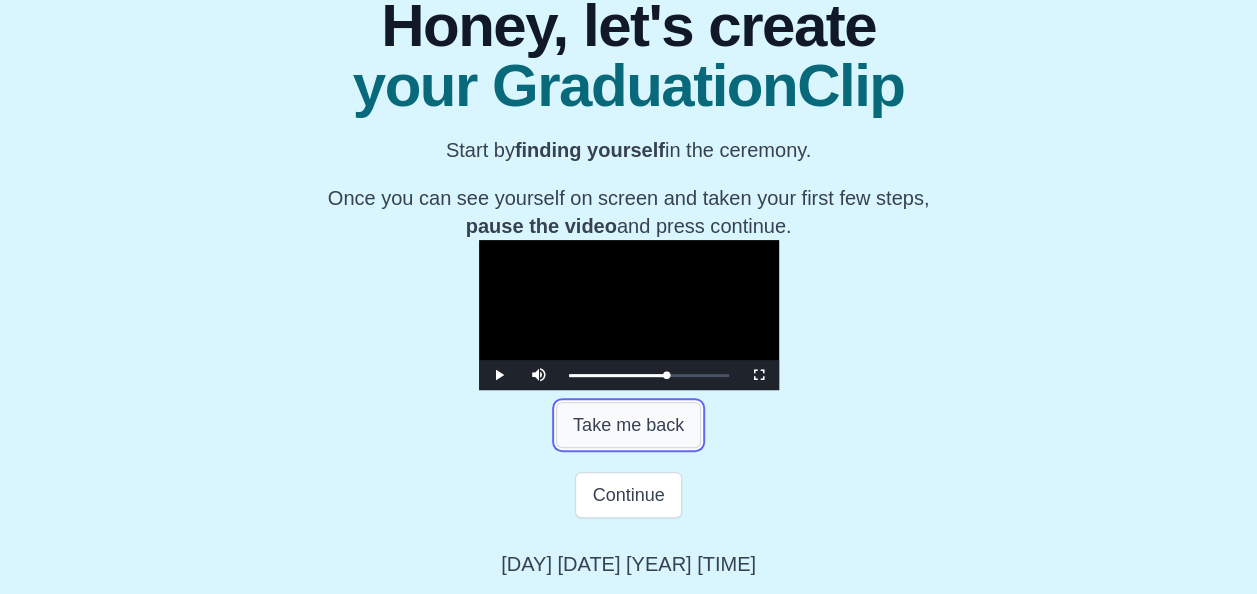 click on "Take me back" at bounding box center [628, 425] 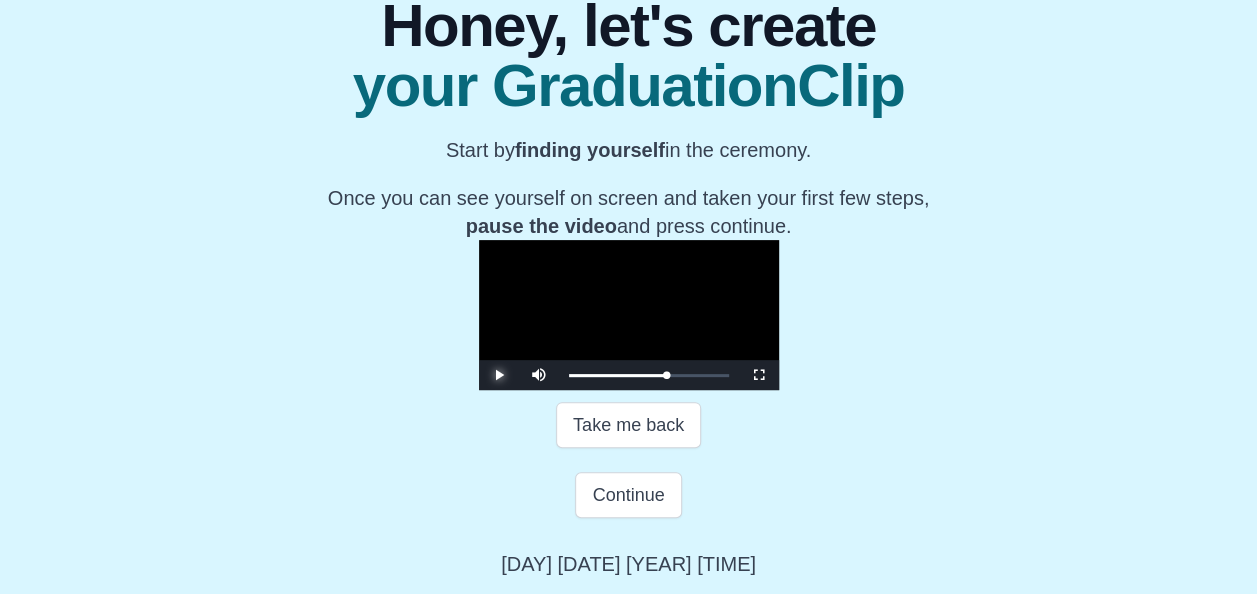 click at bounding box center (499, 375) 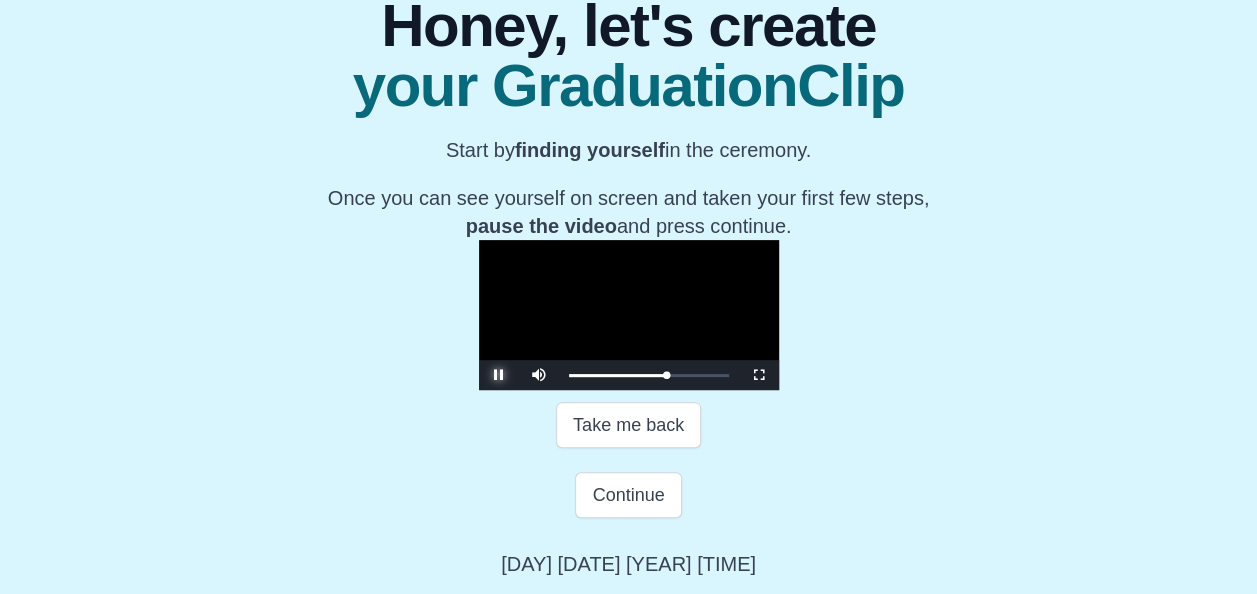 click at bounding box center [499, 375] 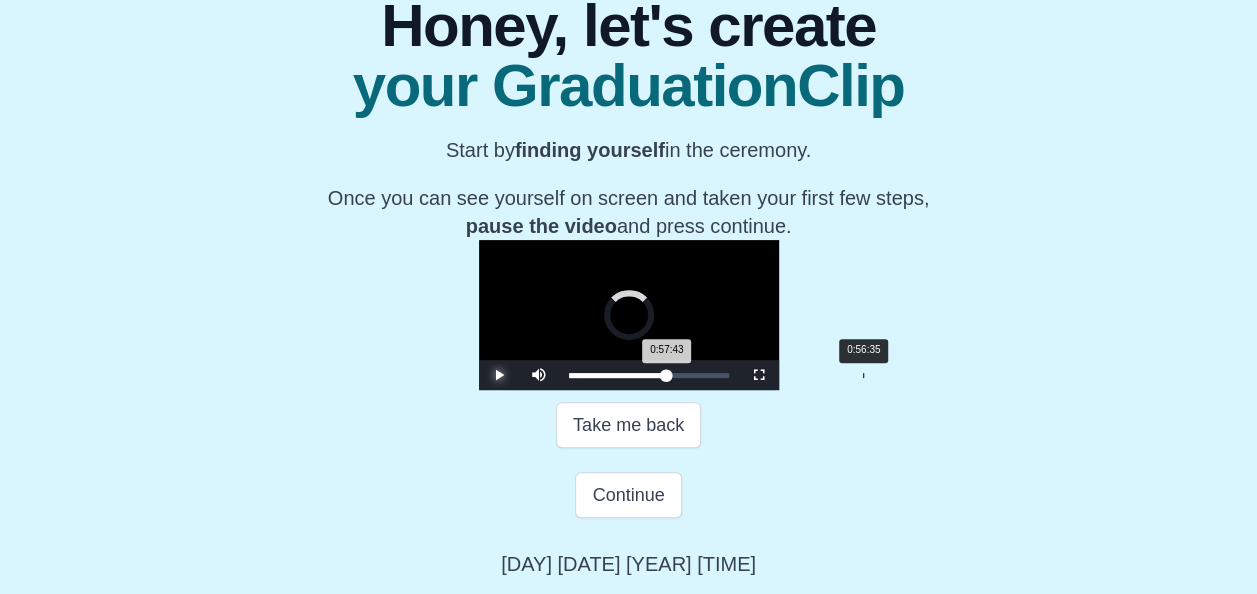 click on "0:57:43 Progress : 0%" at bounding box center (618, 375) 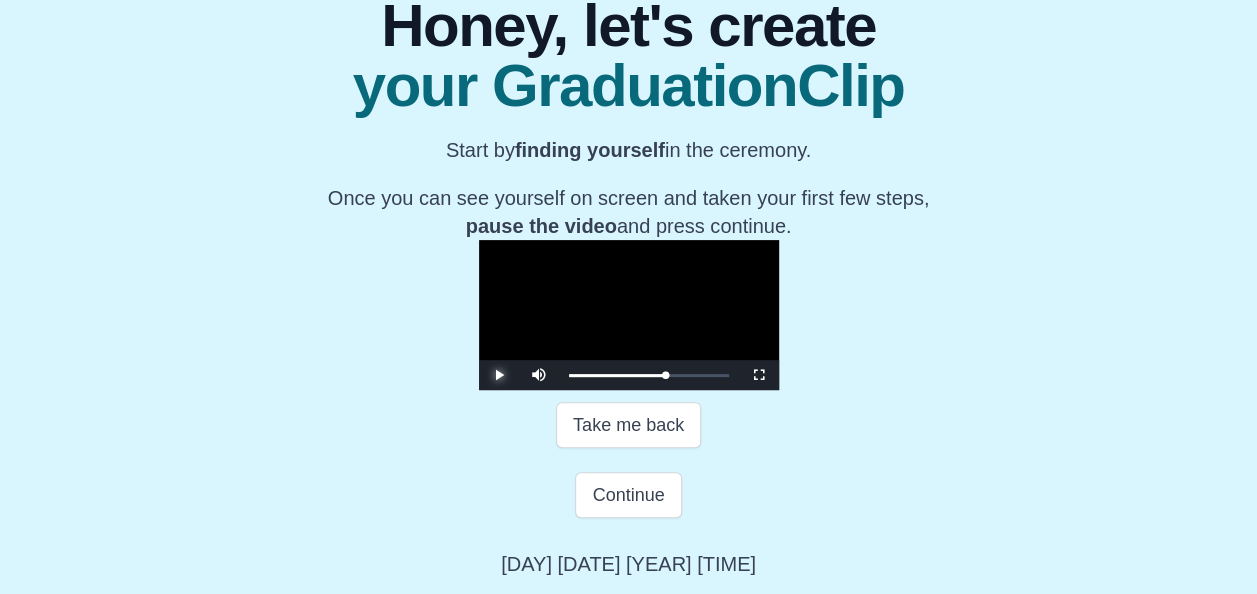 click at bounding box center (499, 375) 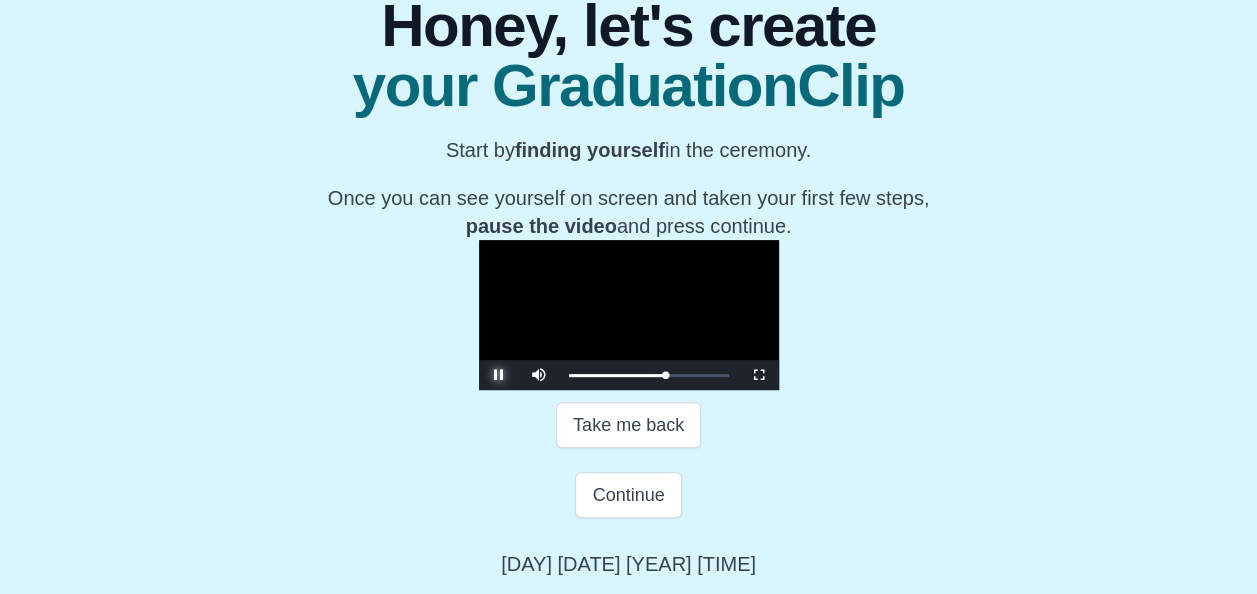 type 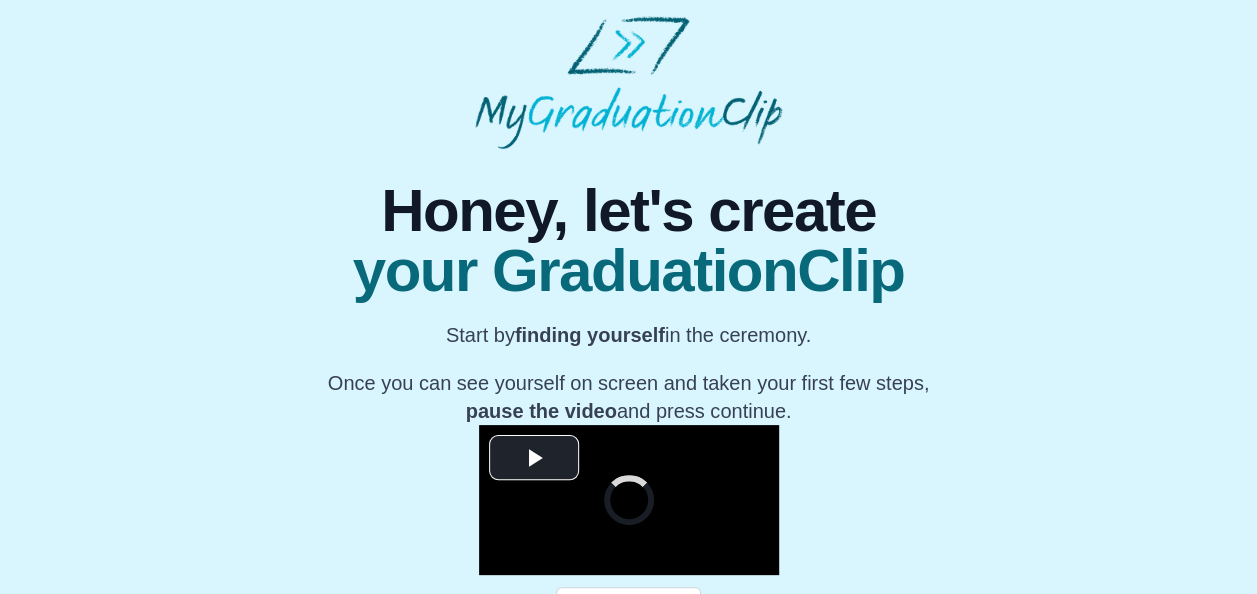 scroll, scrollTop: 318, scrollLeft: 0, axis: vertical 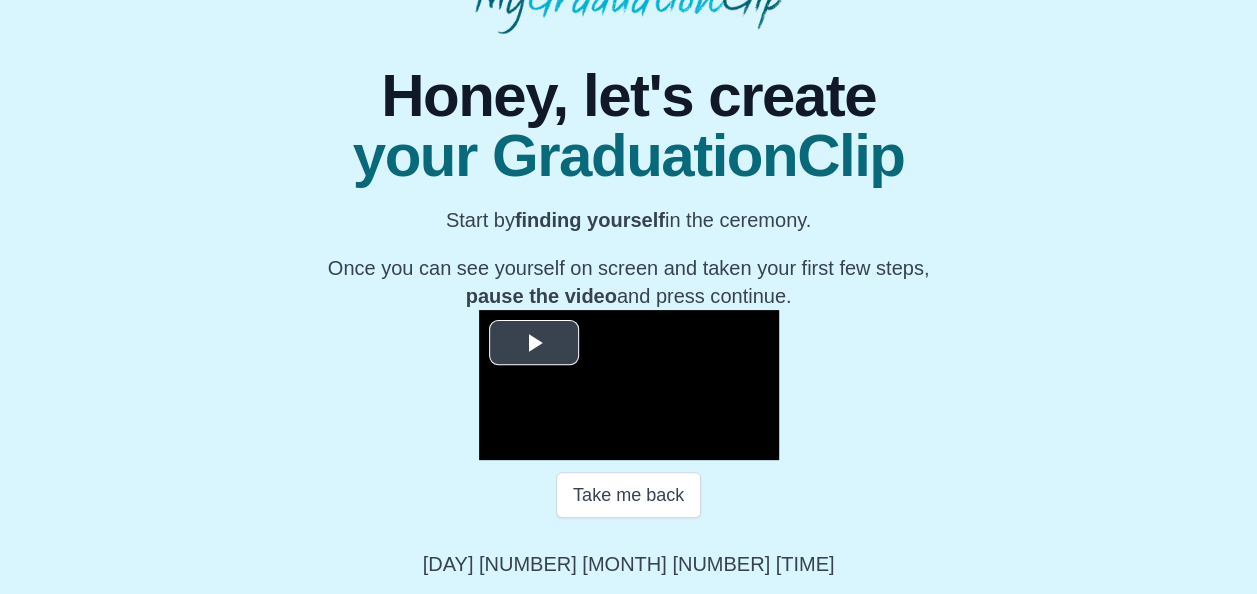 click at bounding box center (534, 343) 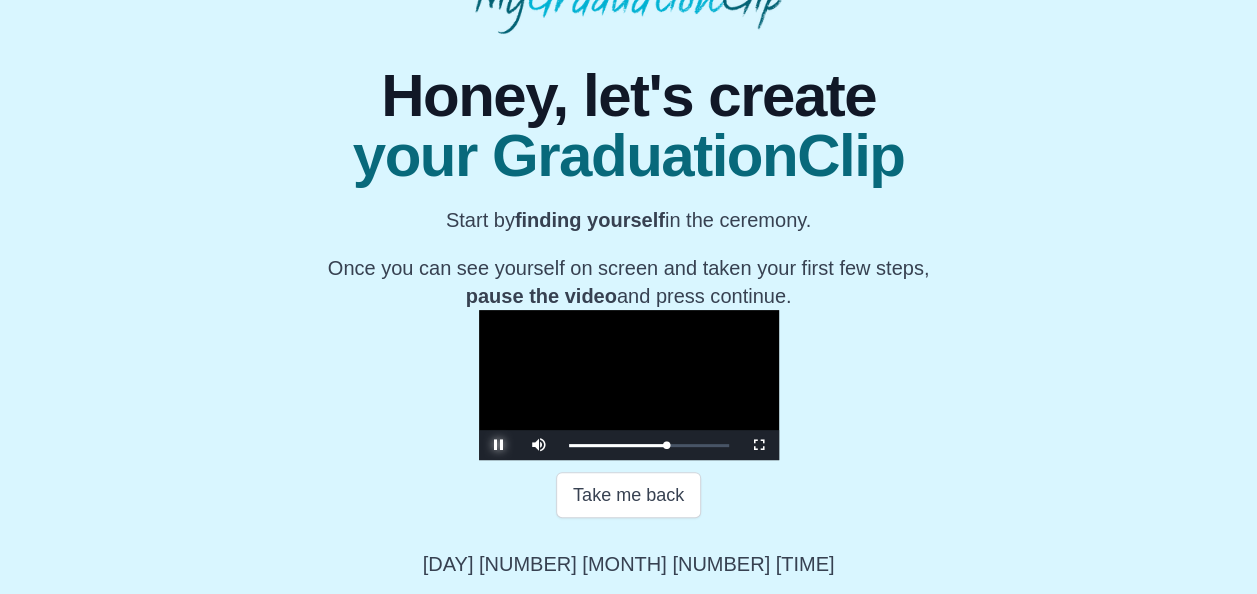 click at bounding box center [499, 445] 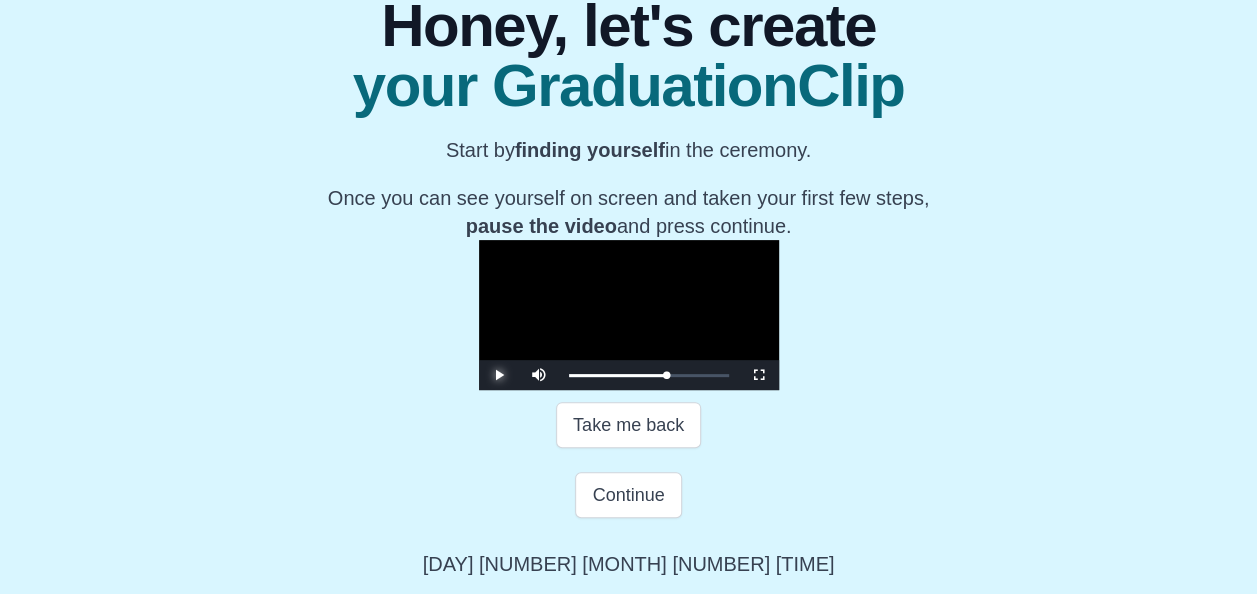 click at bounding box center [499, 375] 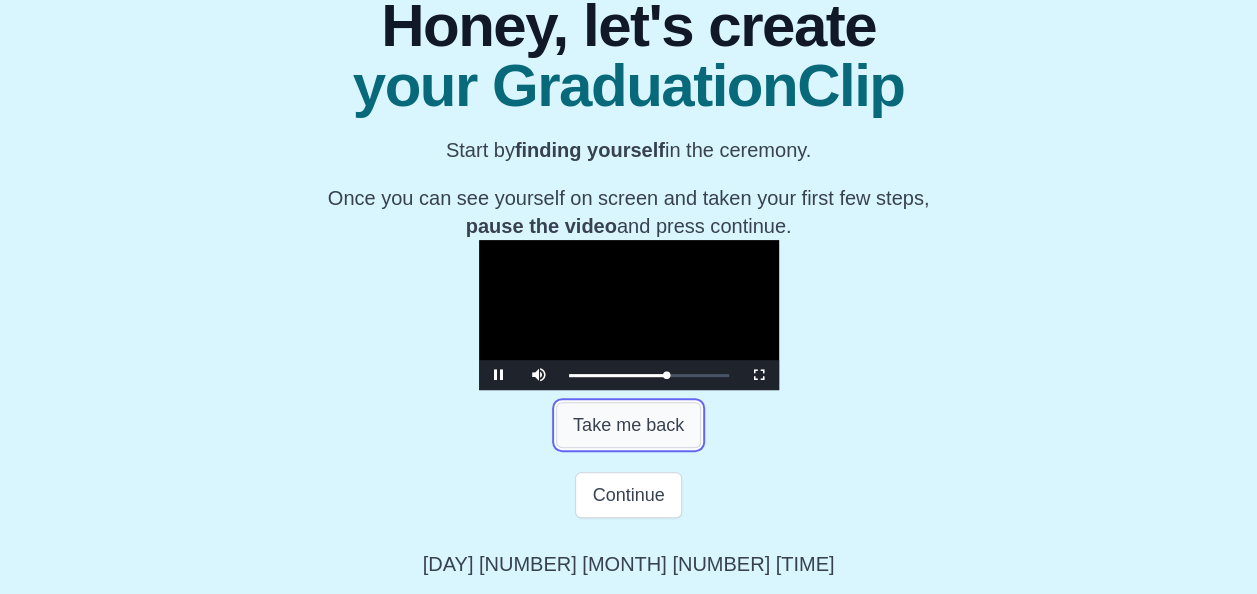 click on "Take me back" at bounding box center (628, 425) 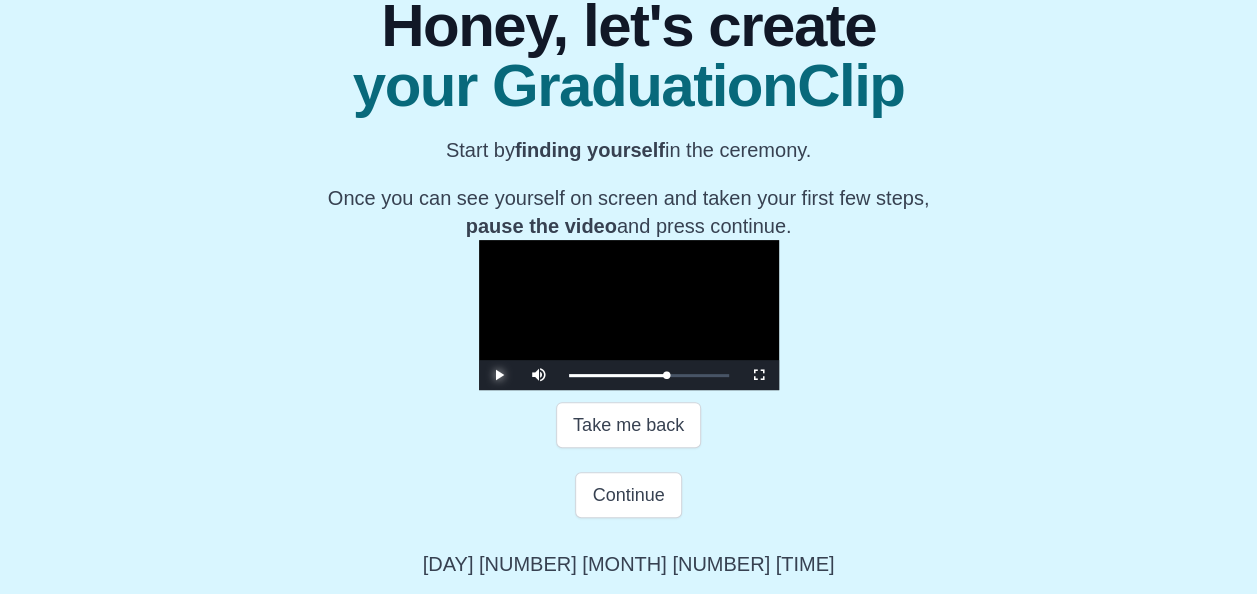 click at bounding box center [499, 375] 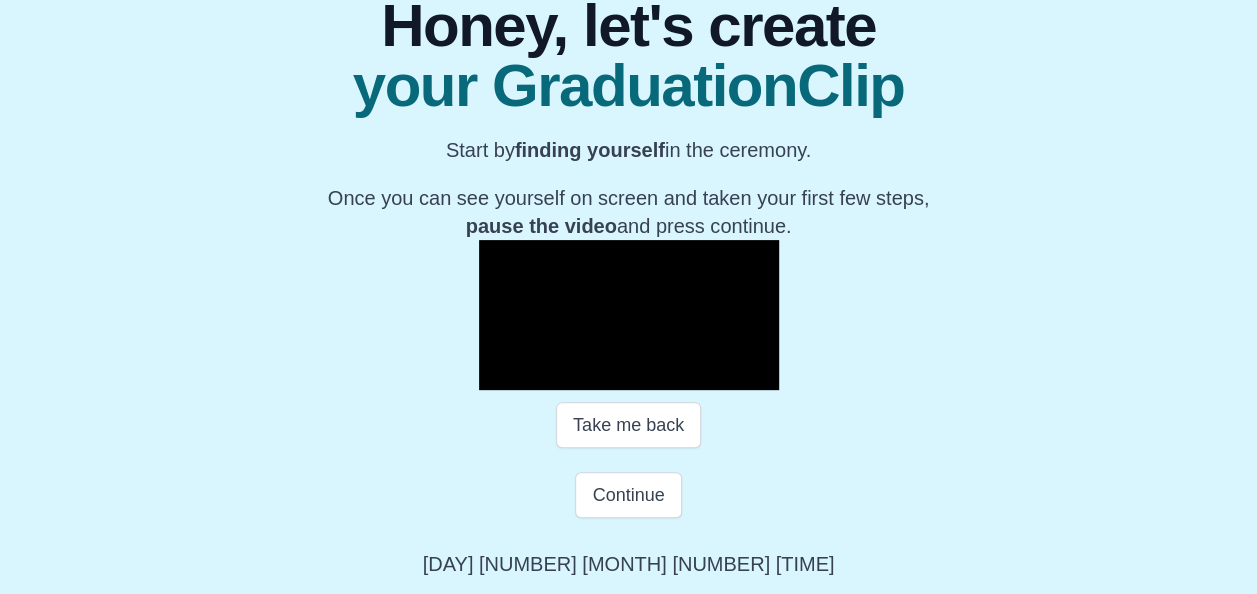 click at bounding box center (499, 375) 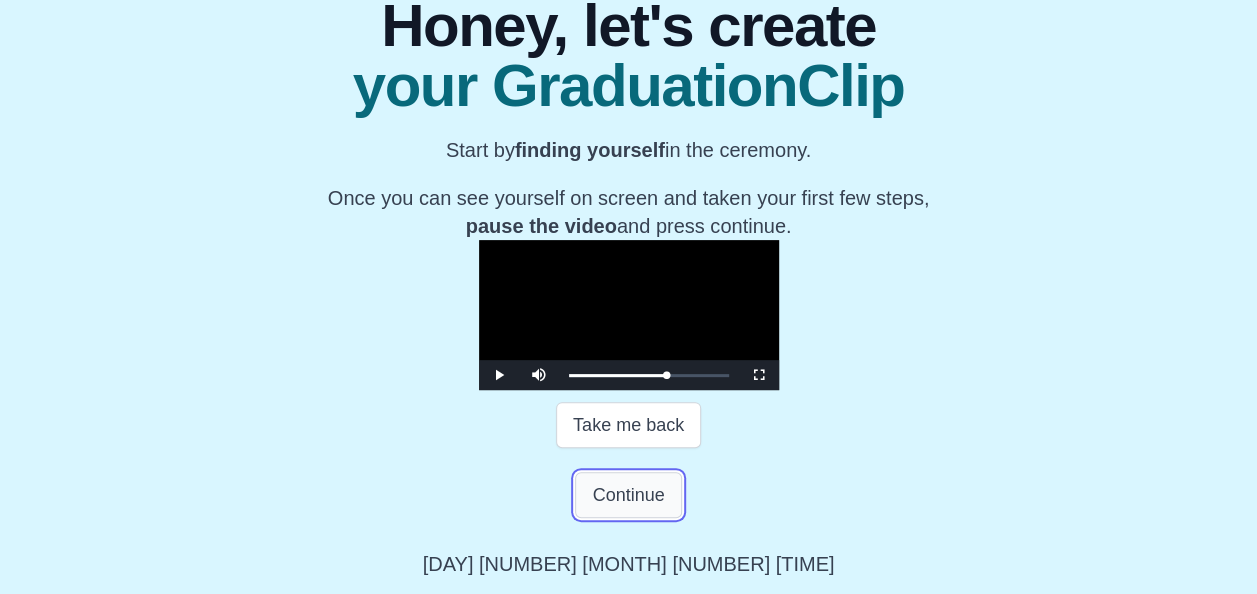 click on "Continue" at bounding box center [628, 495] 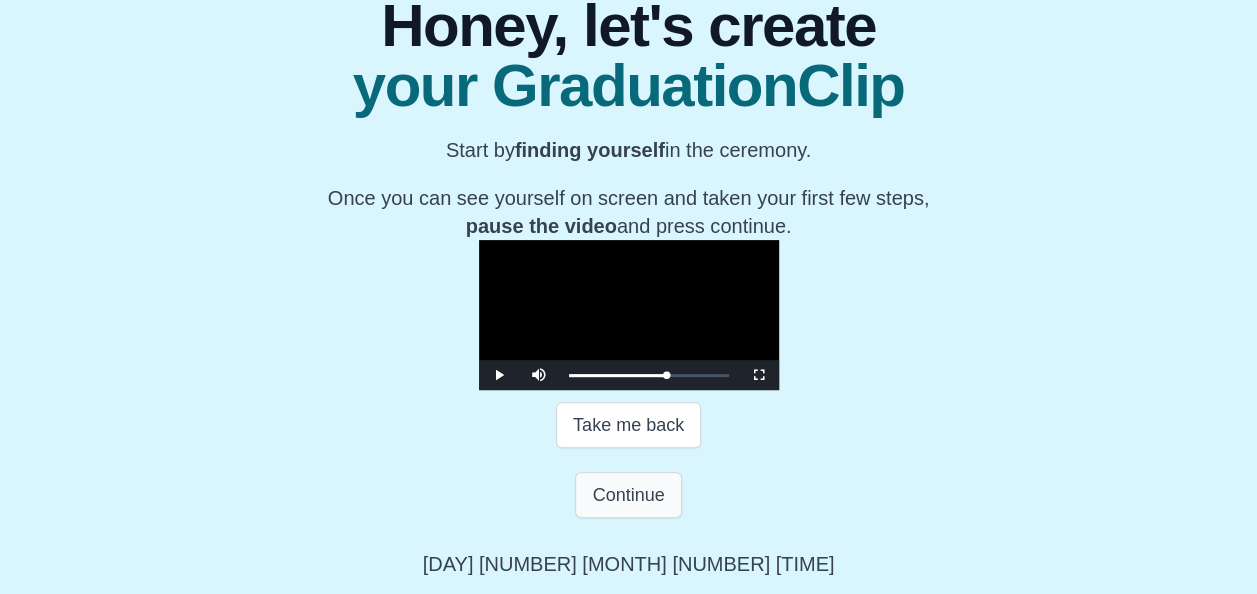 scroll, scrollTop: 56, scrollLeft: 0, axis: vertical 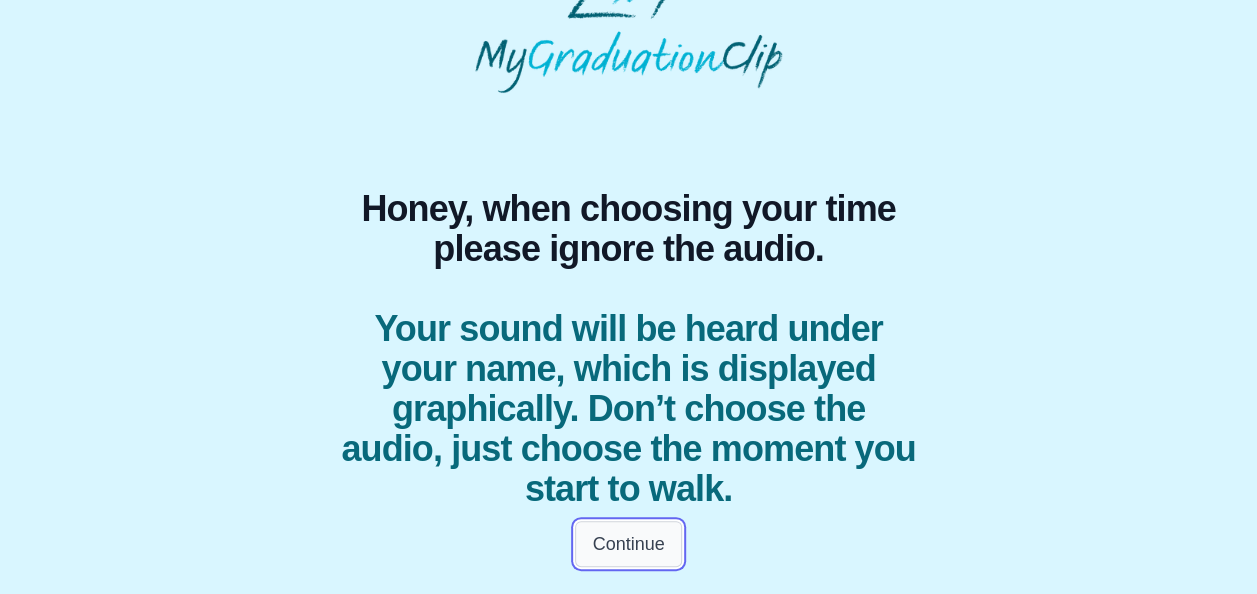 click on "Continue" at bounding box center [628, 544] 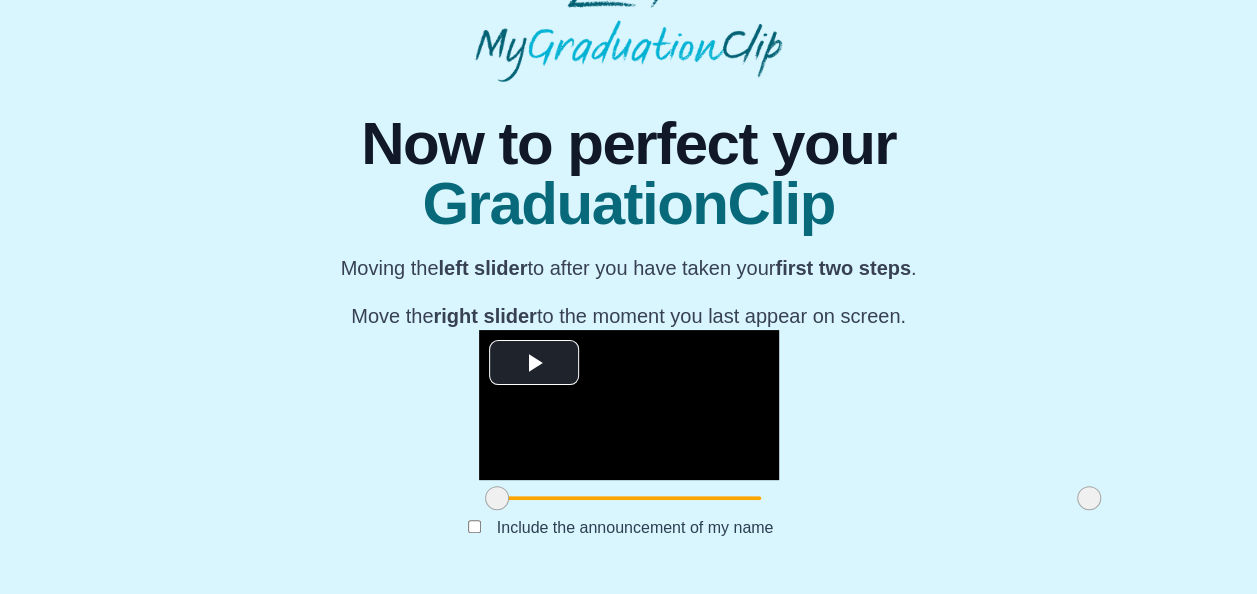 scroll, scrollTop: 270, scrollLeft: 0, axis: vertical 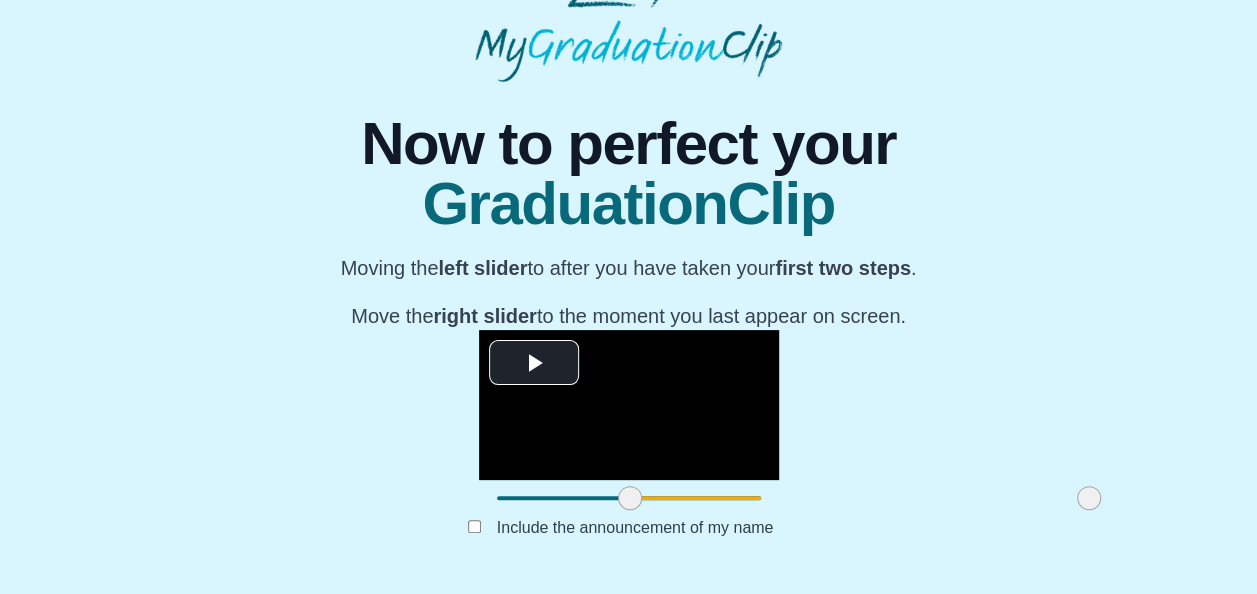 drag, startPoint x: 336, startPoint y: 500, endPoint x: 468, endPoint y: 499, distance: 132.00378 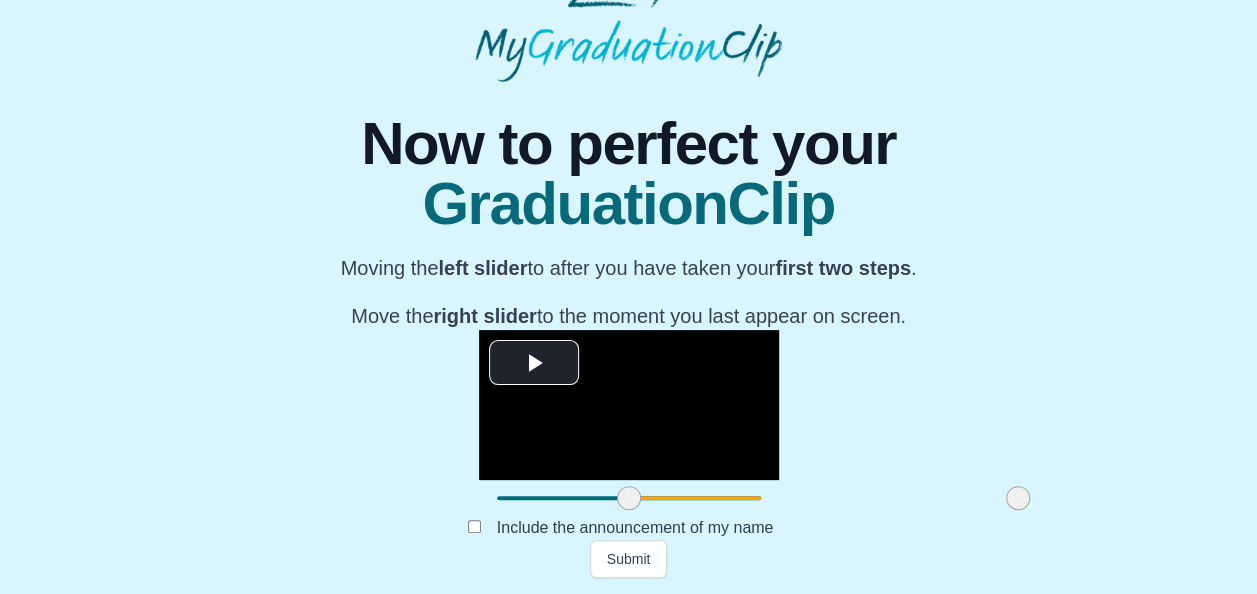 drag, startPoint x: 929, startPoint y: 497, endPoint x: 858, endPoint y: 526, distance: 76.6942 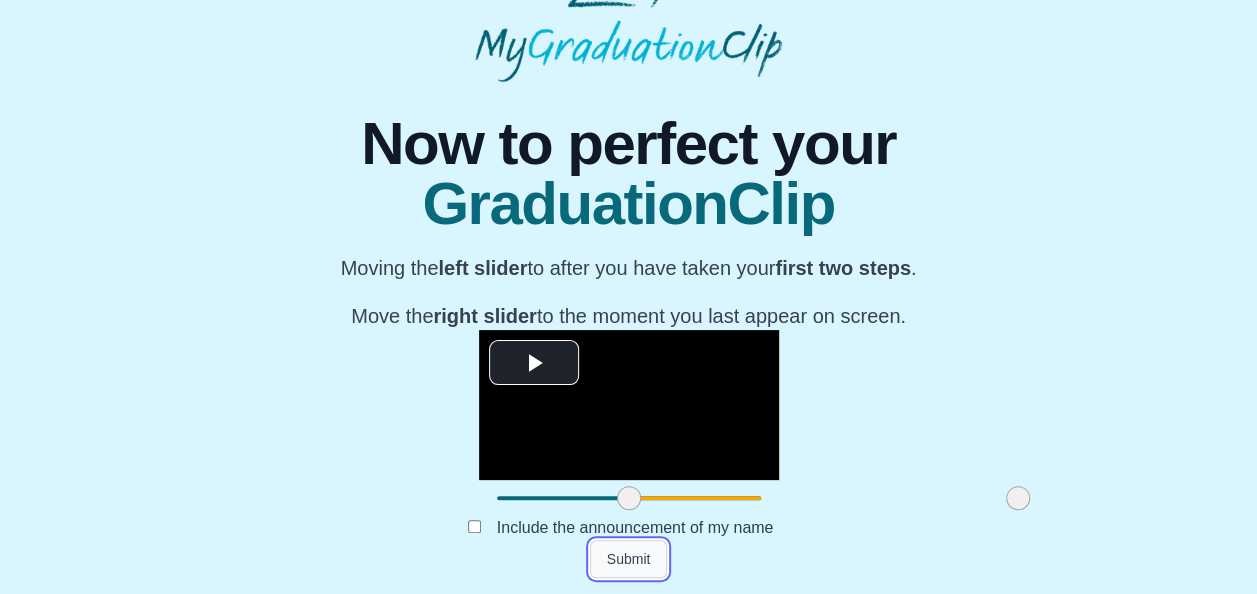 click on "Submit" at bounding box center (629, 559) 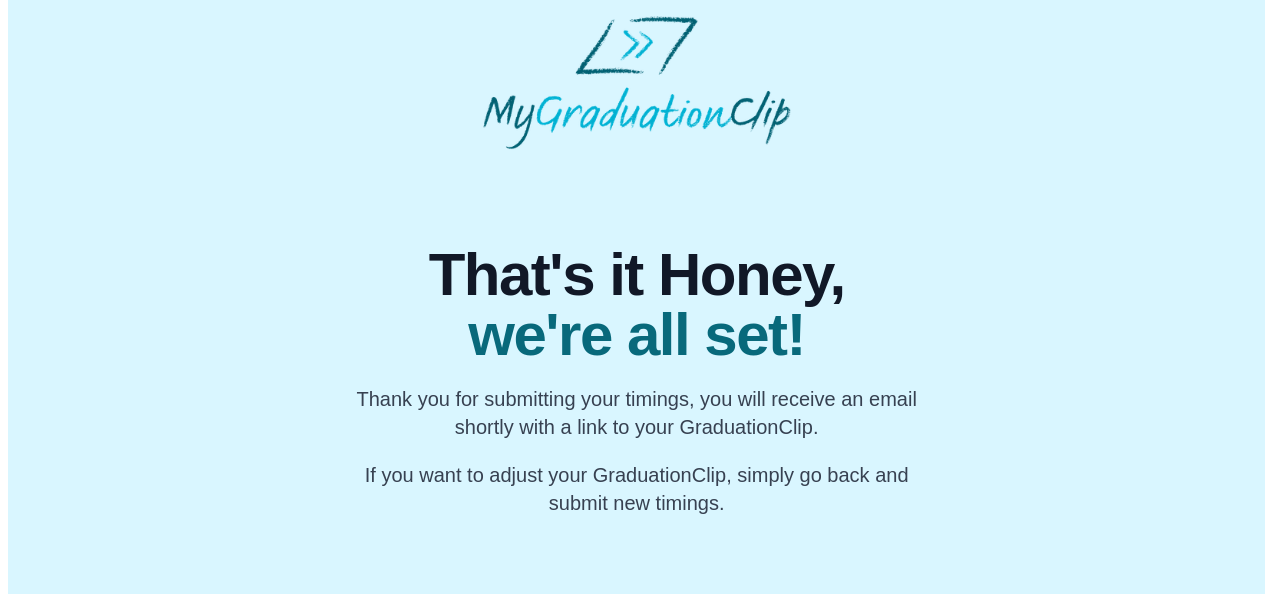 scroll, scrollTop: 0, scrollLeft: 0, axis: both 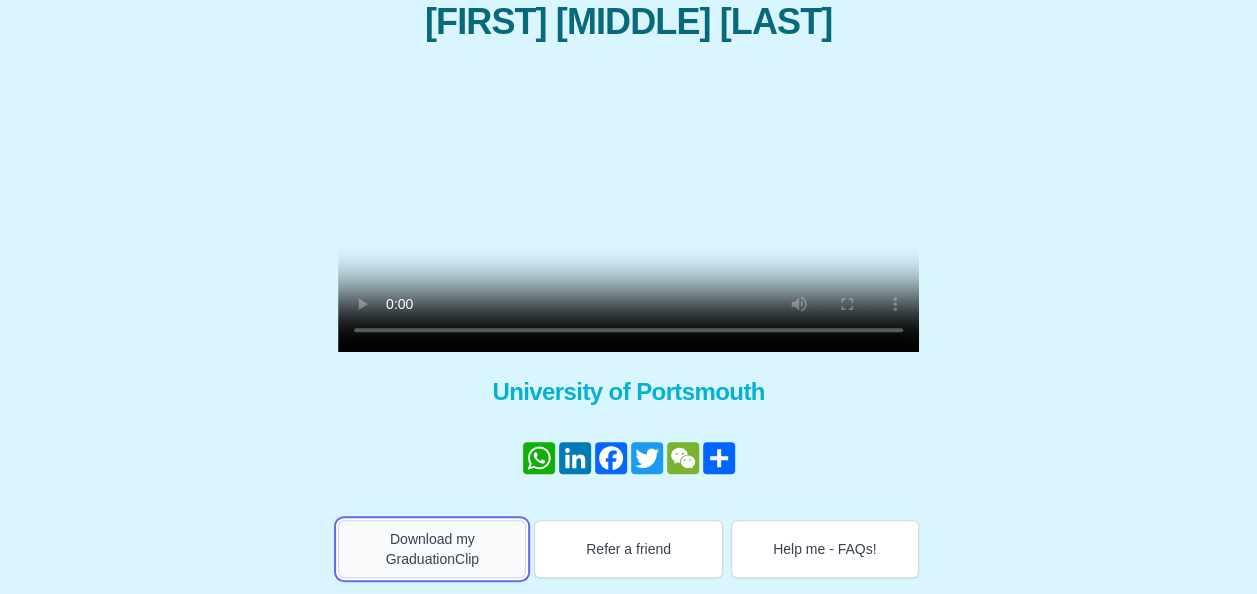 click on "Download my GraduationClip" at bounding box center (432, 549) 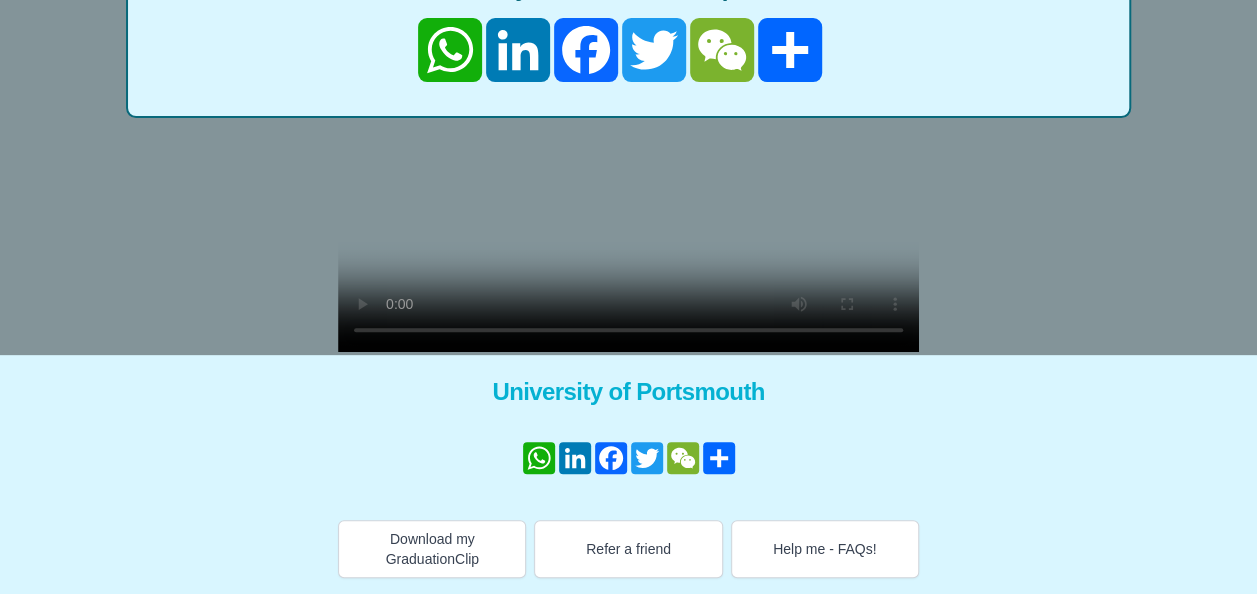 click on "× Share your GraduationClip now! WhatsApp LinkedIn Facebook Twitter WeChat Share" at bounding box center (628, 58) 